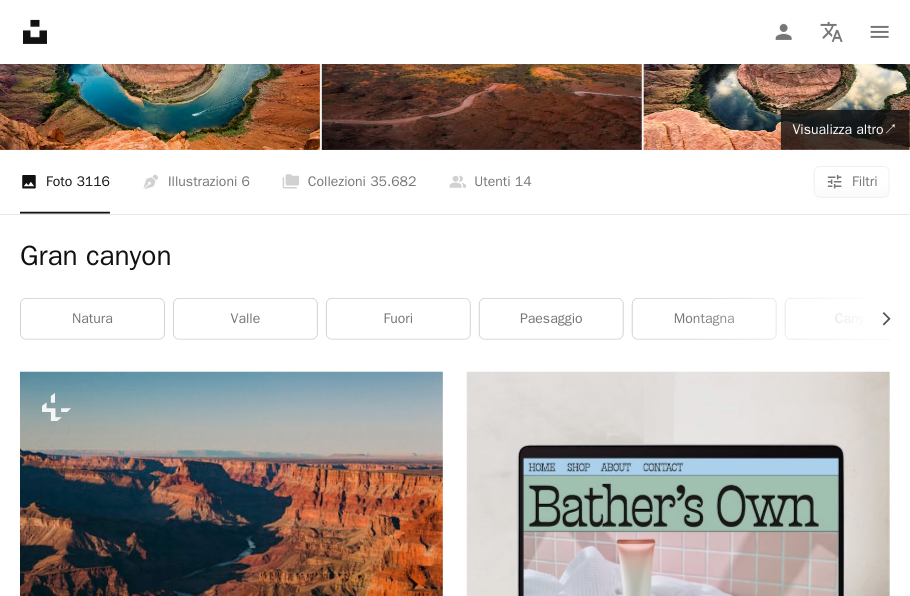 scroll, scrollTop: 0, scrollLeft: 0, axis: both 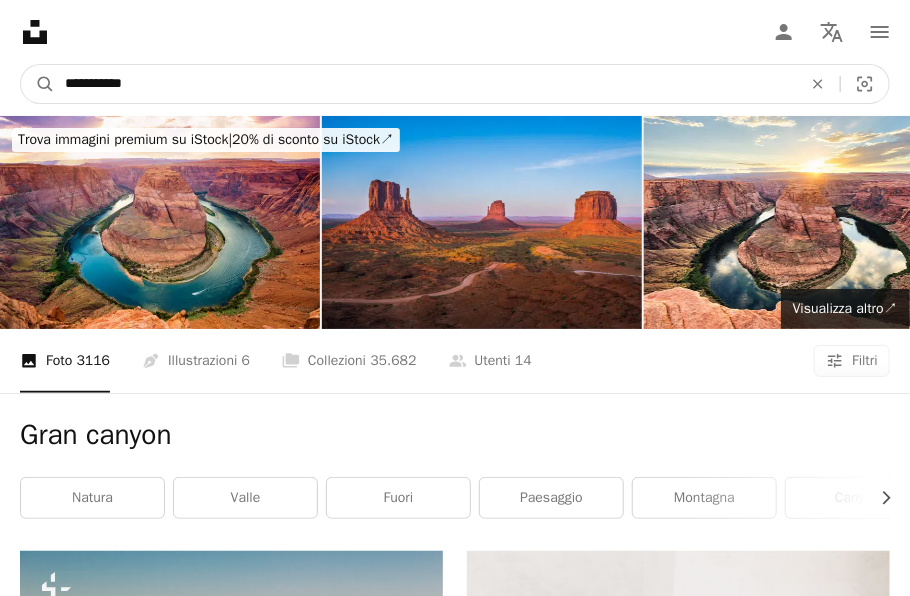 click on "**********" at bounding box center (425, 84) 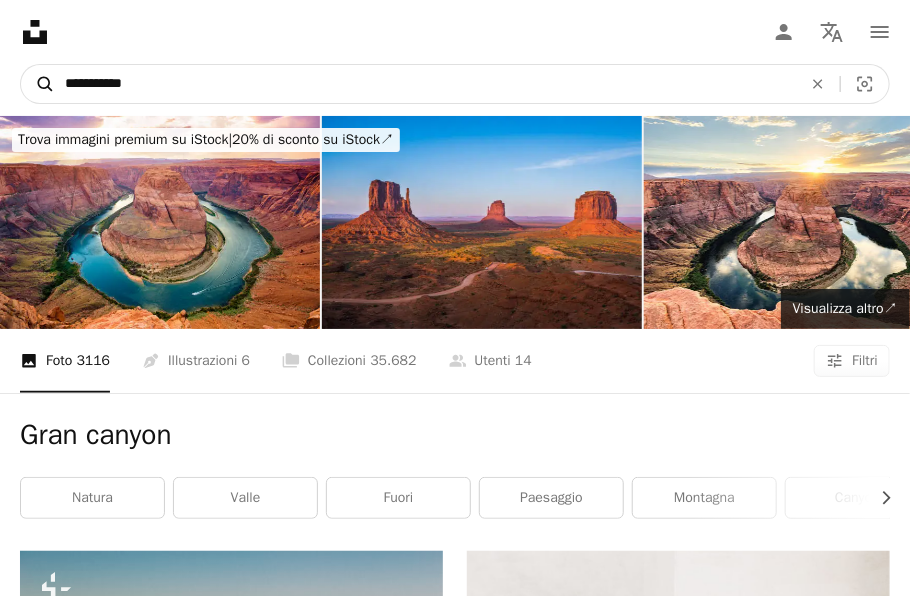 drag, startPoint x: 240, startPoint y: 79, endPoint x: 22, endPoint y: 89, distance: 218.22923 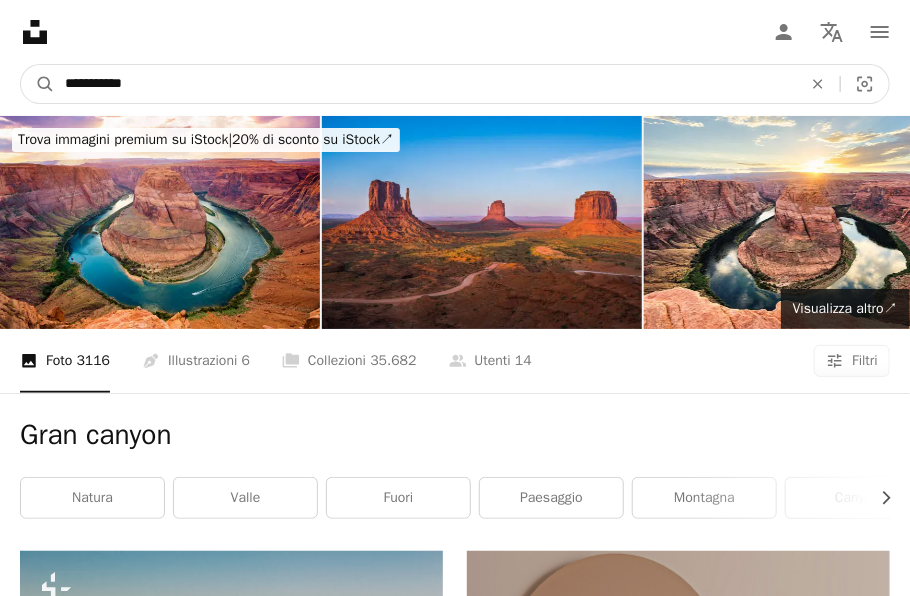 paste on "**********" 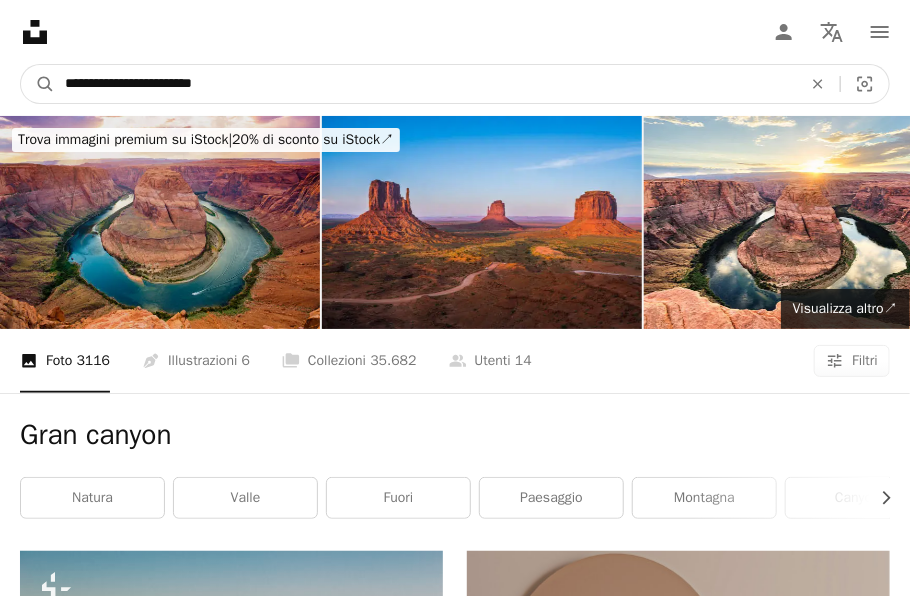 type on "**********" 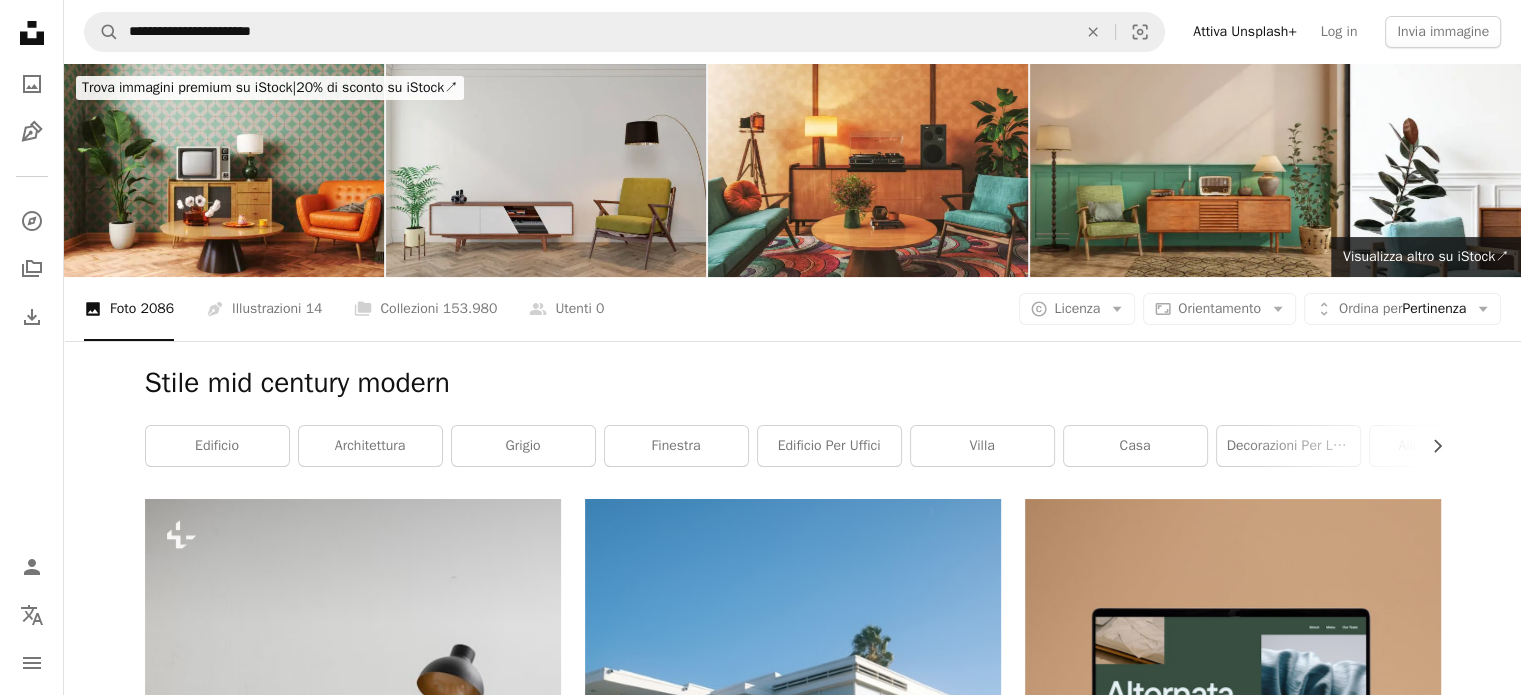 scroll, scrollTop: 0, scrollLeft: 0, axis: both 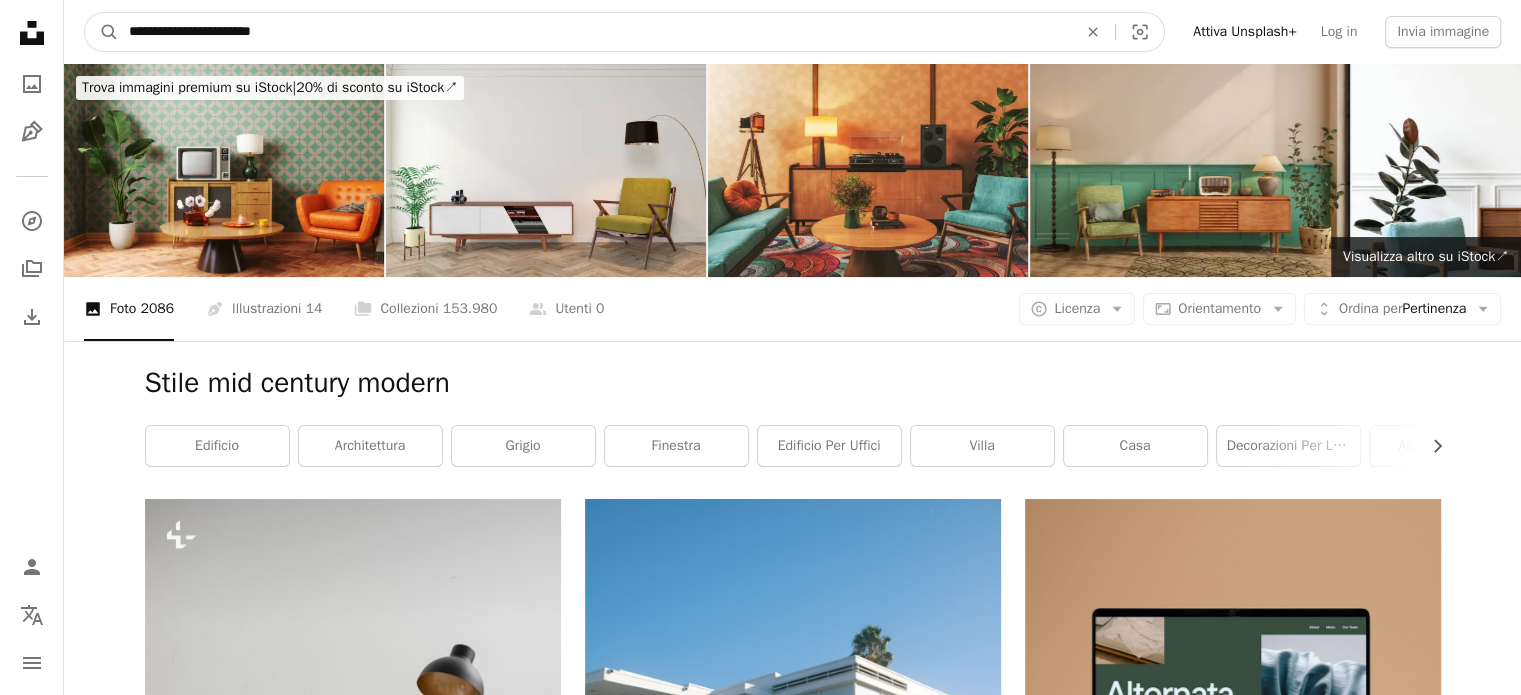 click on "**********" at bounding box center [595, 32] 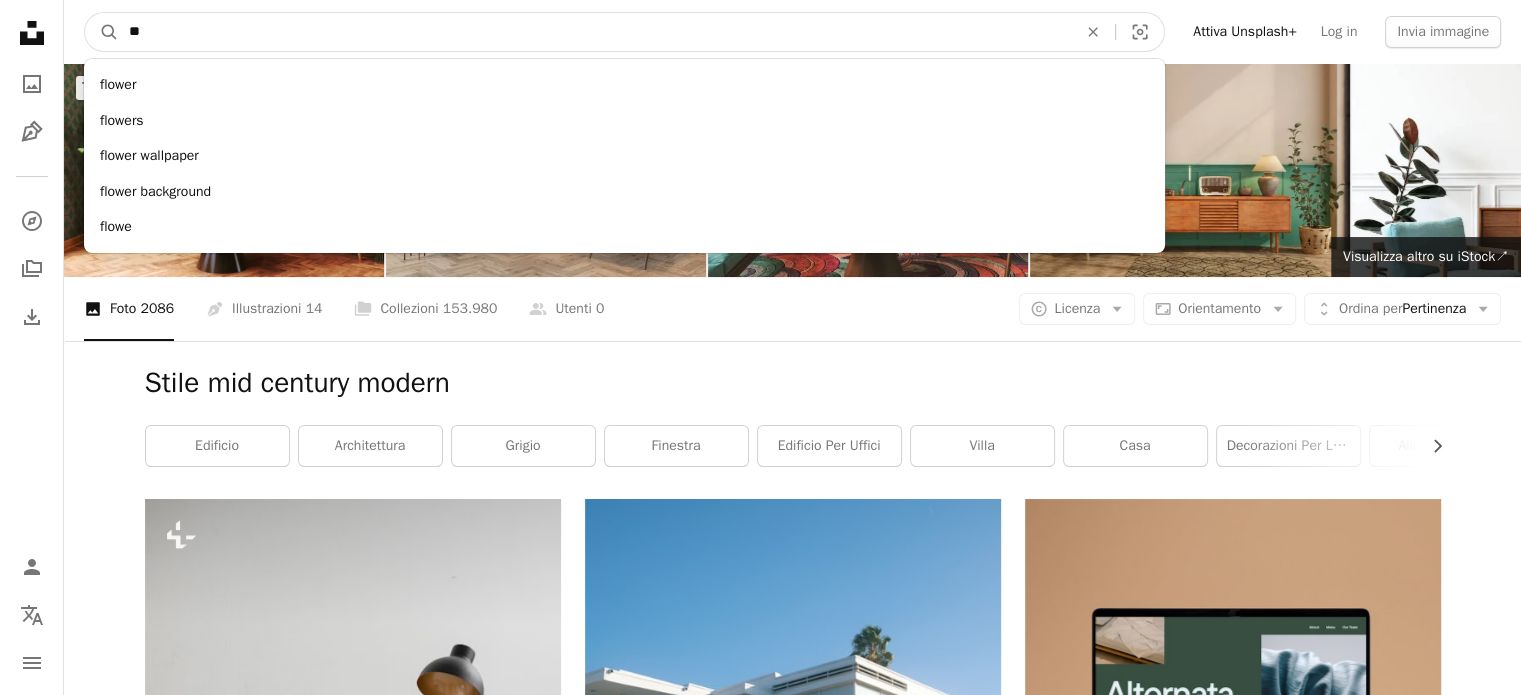 type on "*" 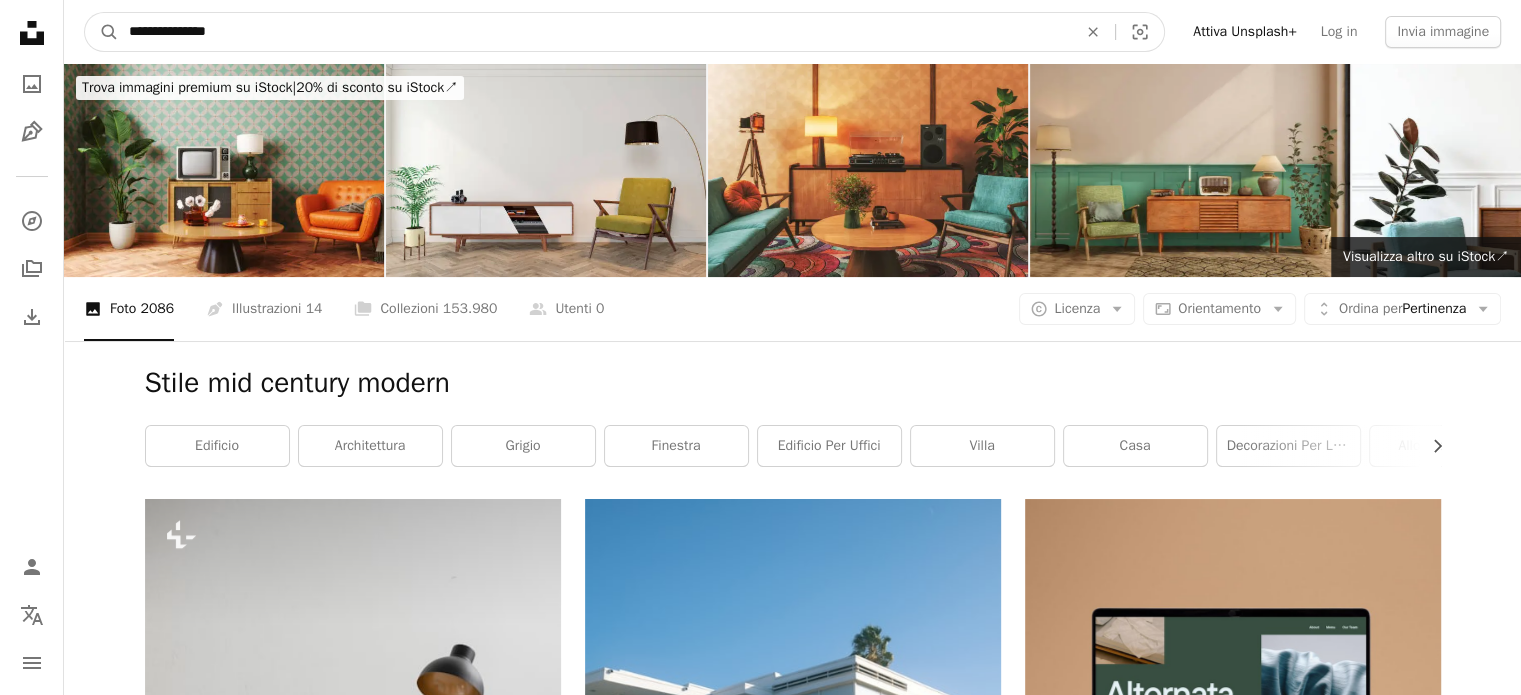 type on "**********" 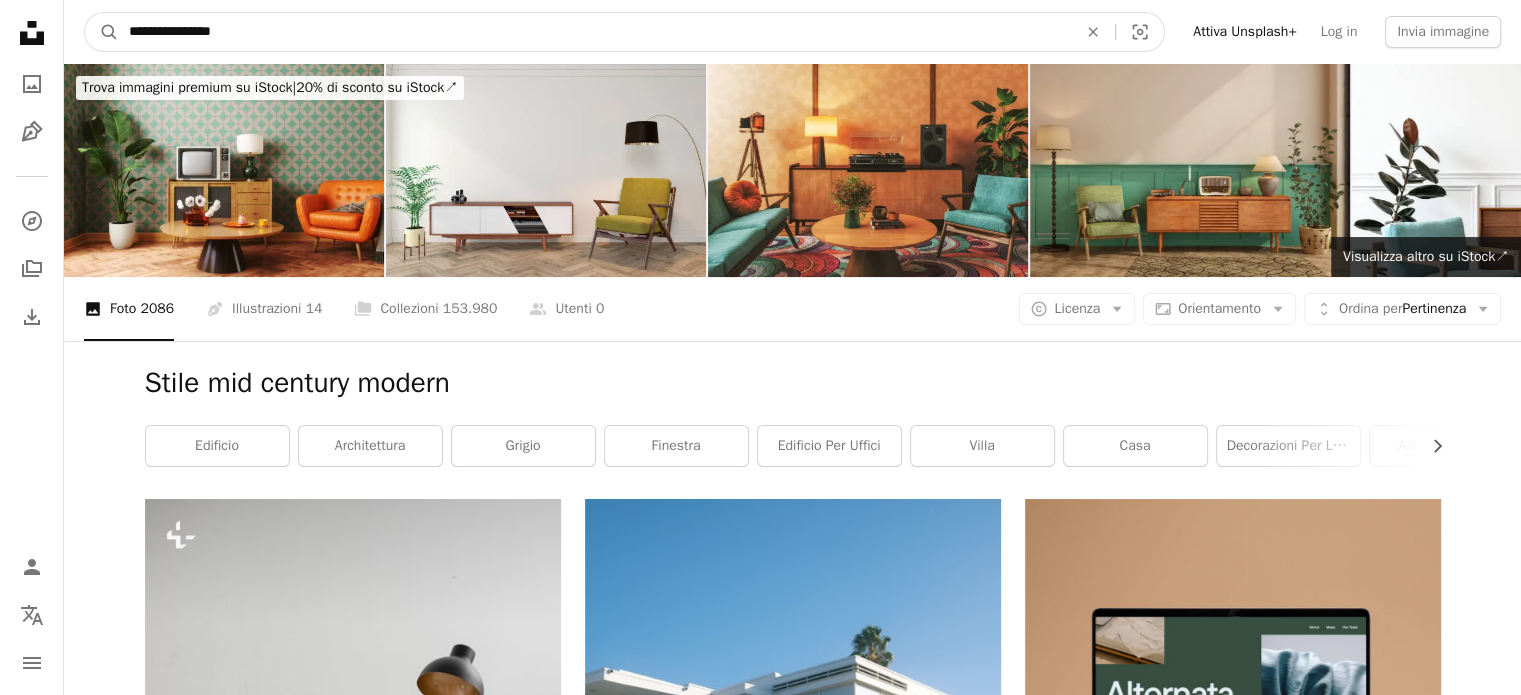 click on "A magnifying glass" at bounding box center (102, 32) 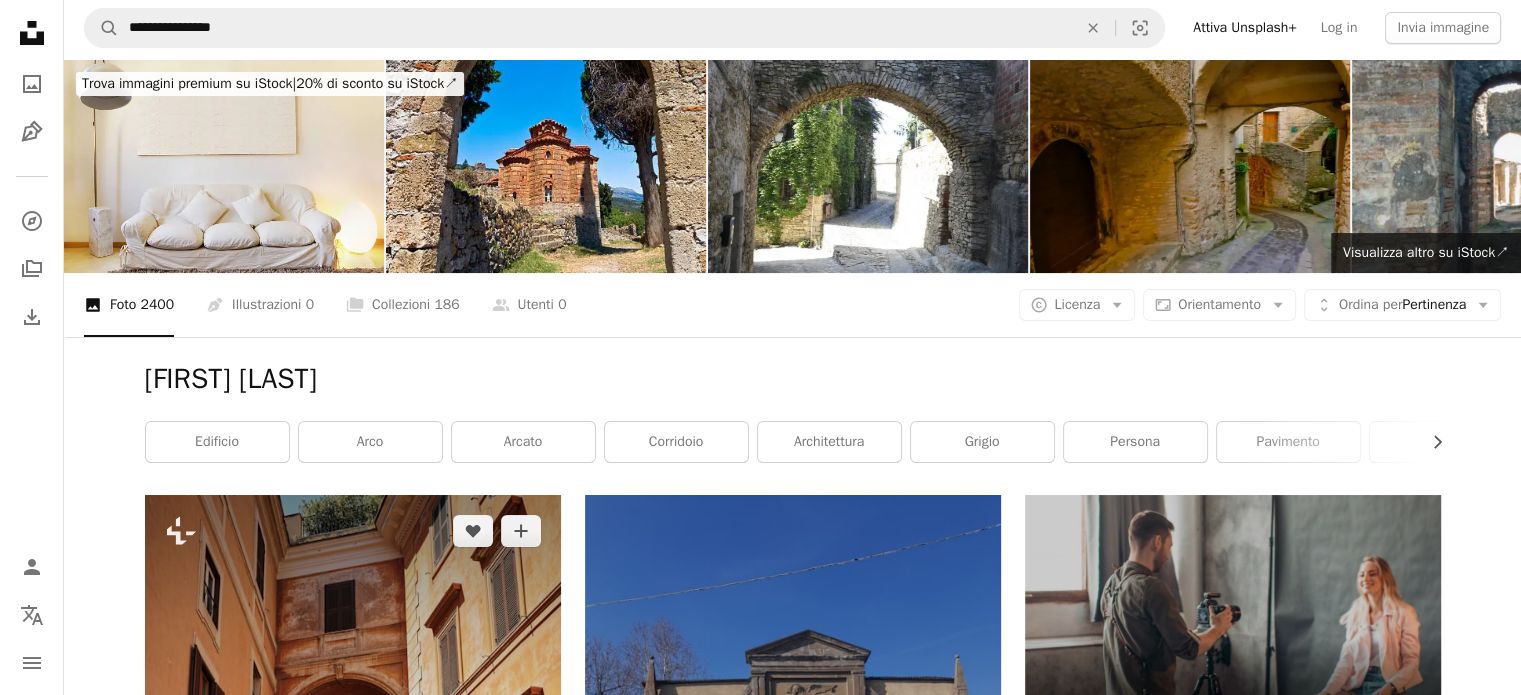 scroll, scrollTop: 0, scrollLeft: 0, axis: both 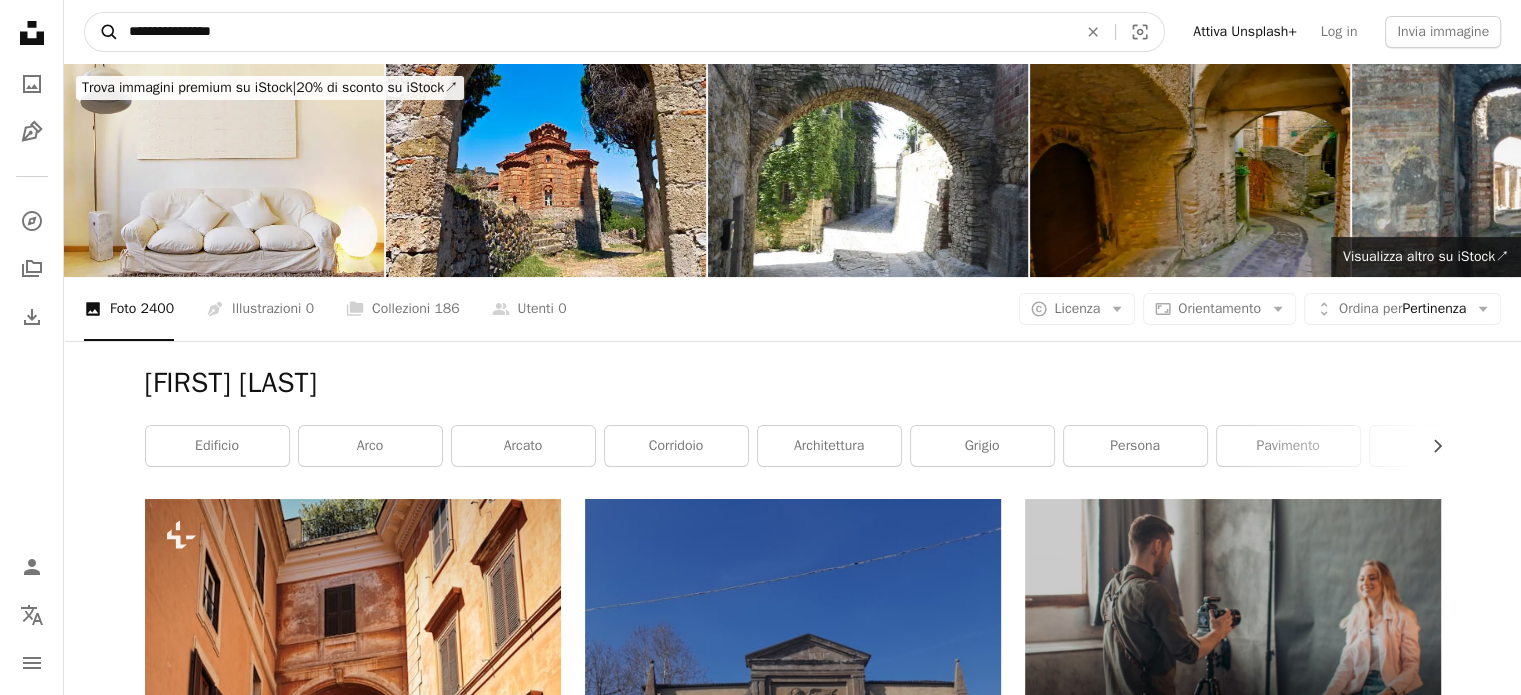drag, startPoint x: 263, startPoint y: 32, endPoint x: 101, endPoint y: 40, distance: 162.19742 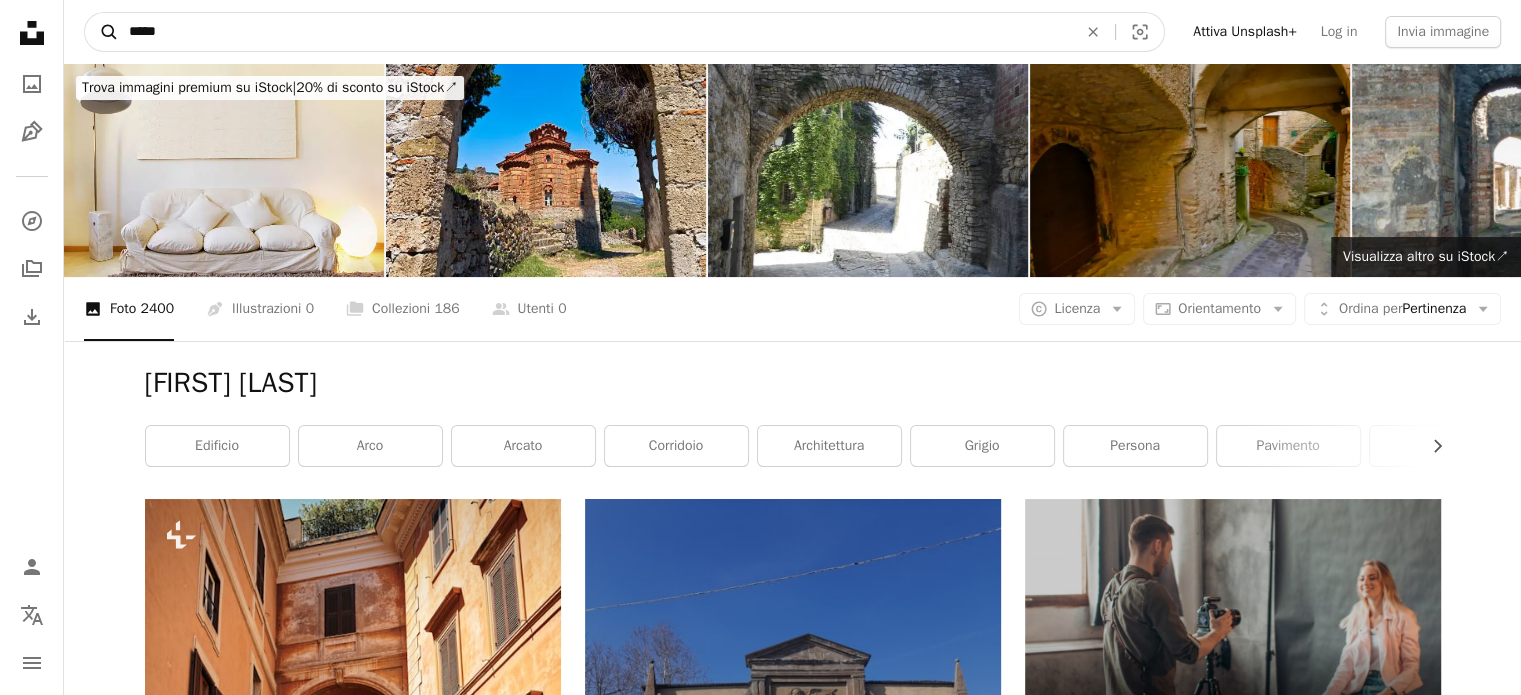 type on "*****" 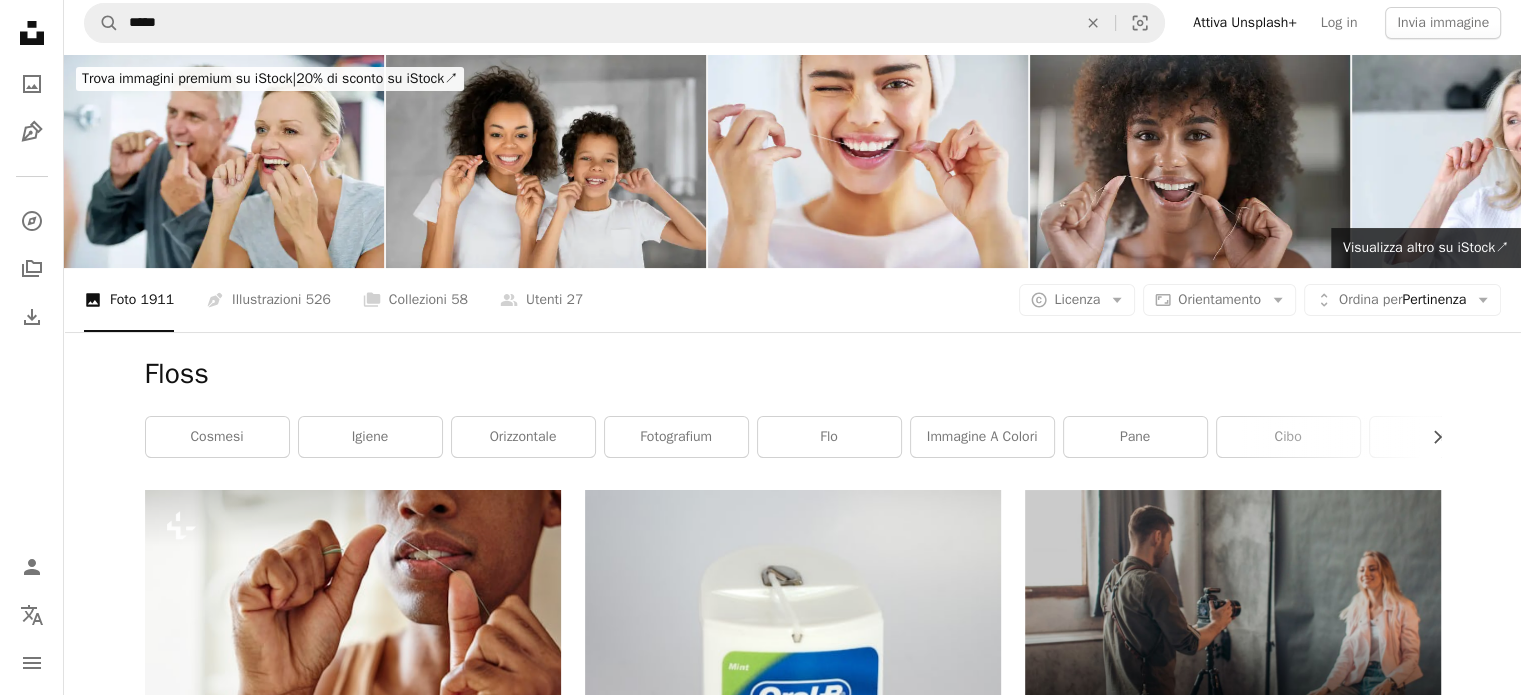 scroll, scrollTop: 0, scrollLeft: 0, axis: both 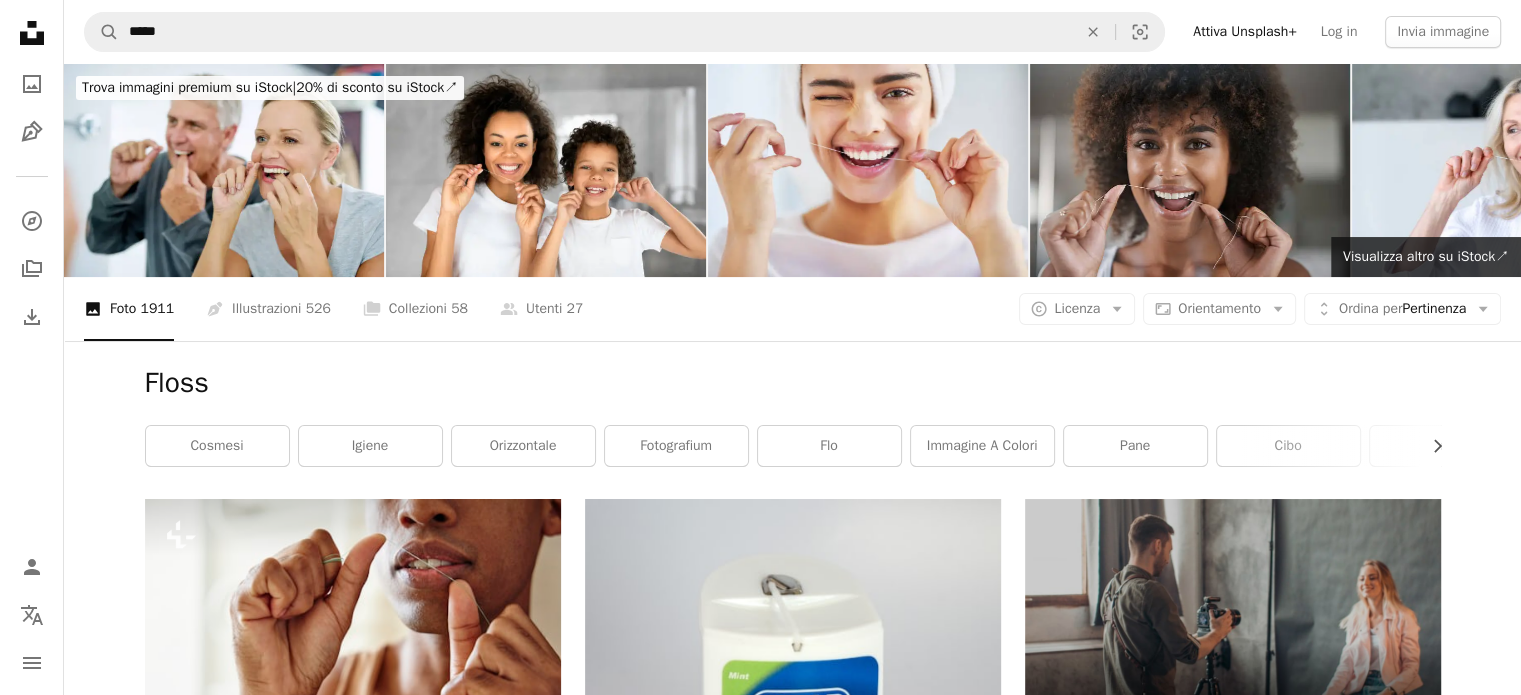 click on "Floss Chevron right cosmesi Igiene orizzontale fotografium Flo immagine a colori pane cibo sfondo amore per se stessi Filo interdentale bellezza" at bounding box center [793, 420] 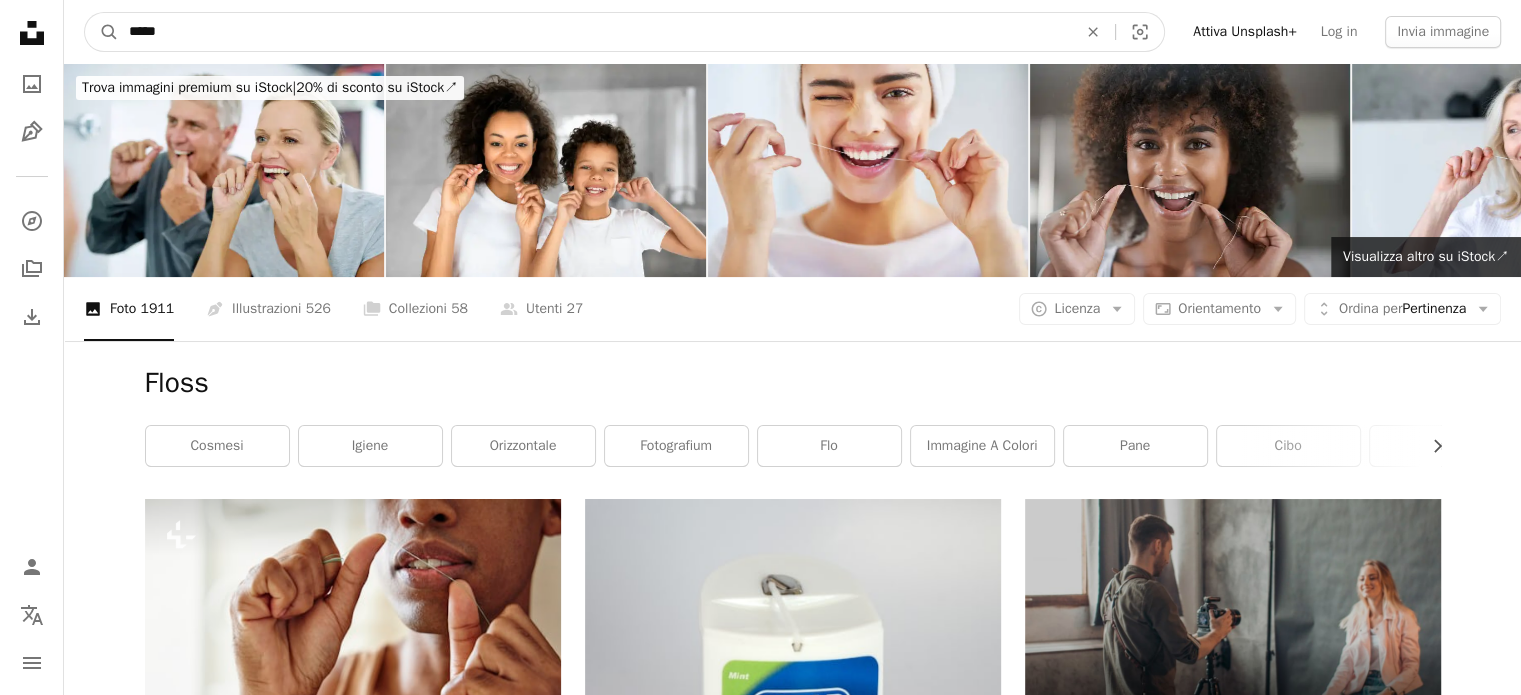 click on "*****" at bounding box center [595, 32] 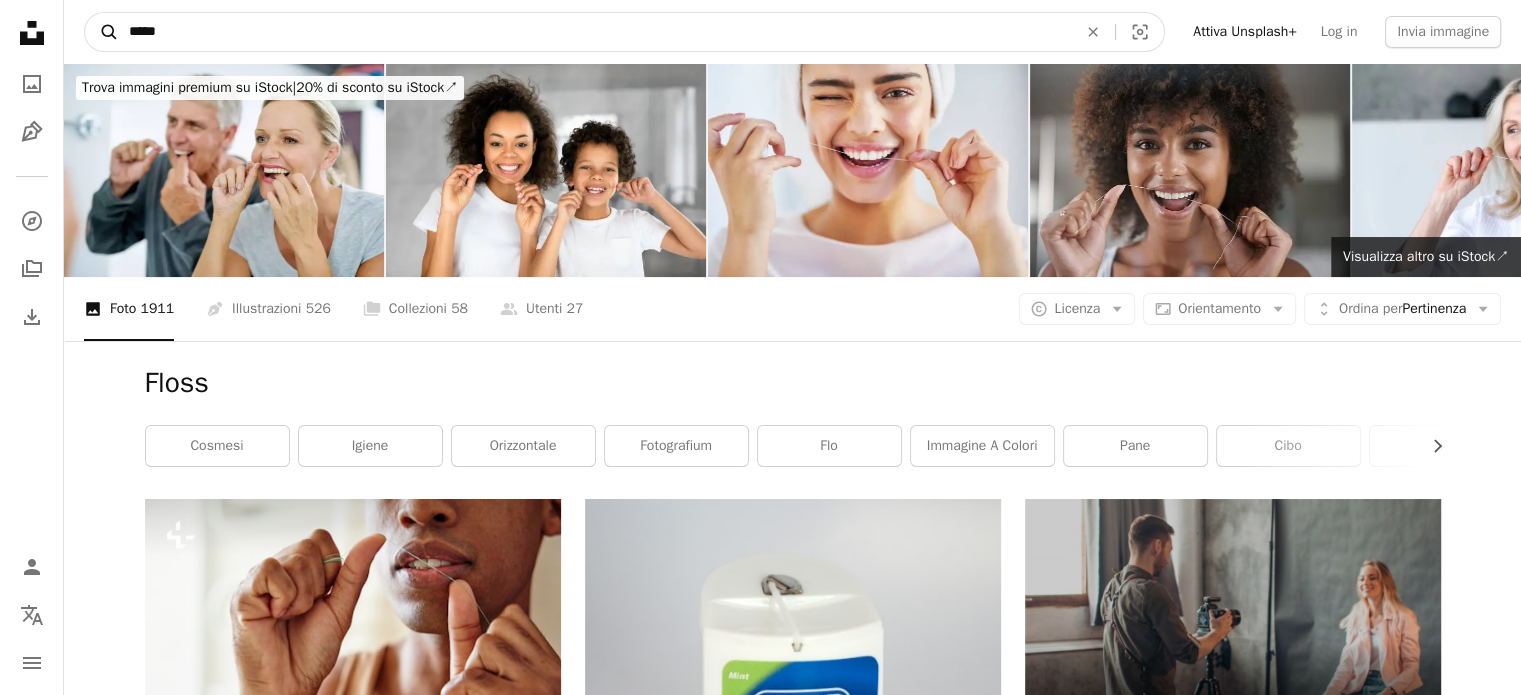 drag, startPoint x: 160, startPoint y: 31, endPoint x: 116, endPoint y: 33, distance: 44.04543 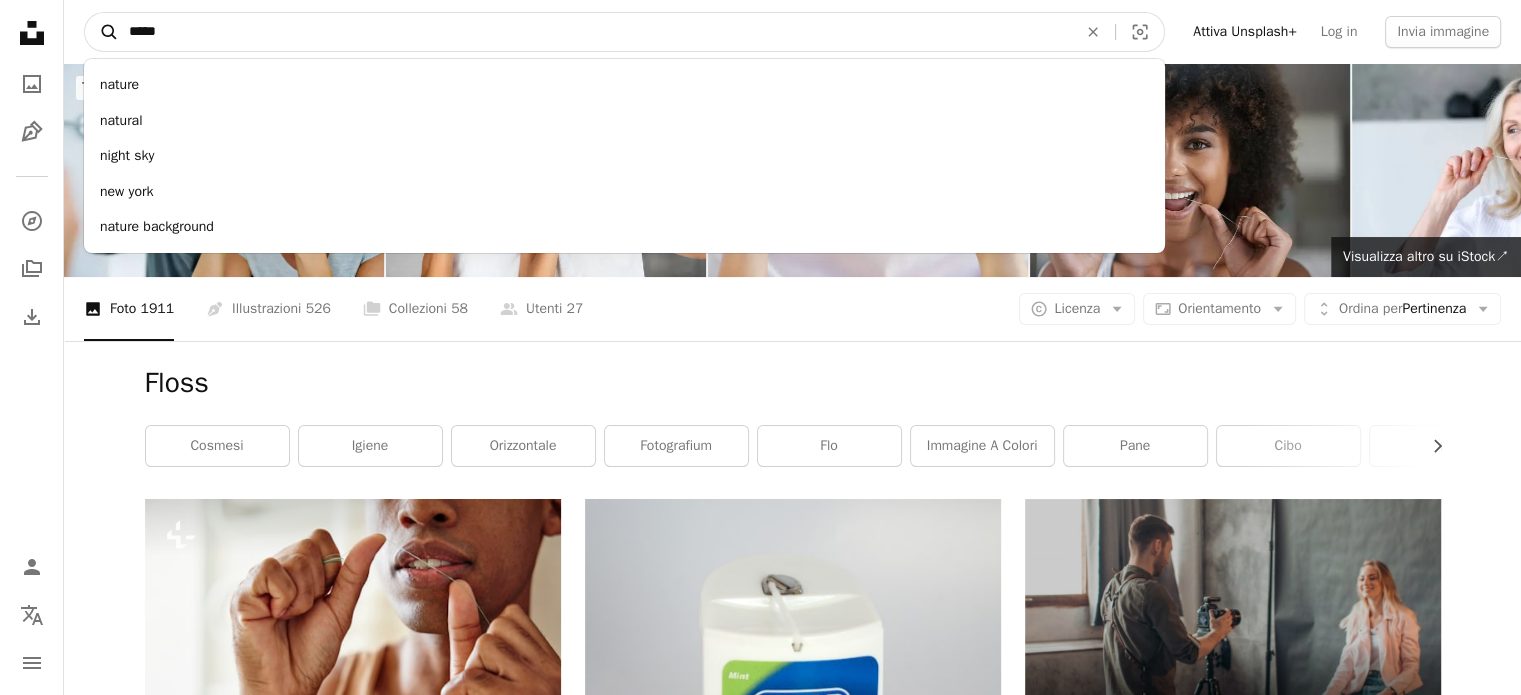 type on "******" 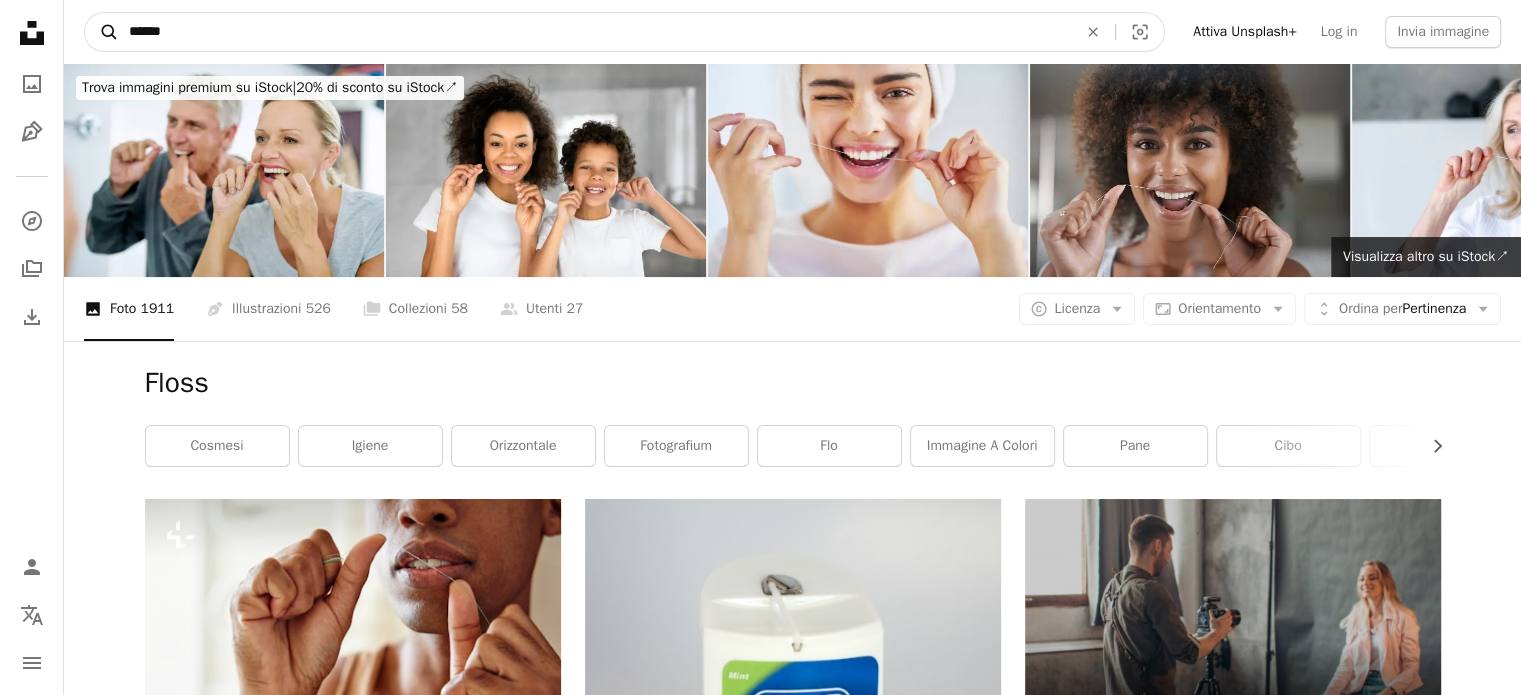 click on "A magnifying glass" at bounding box center (102, 32) 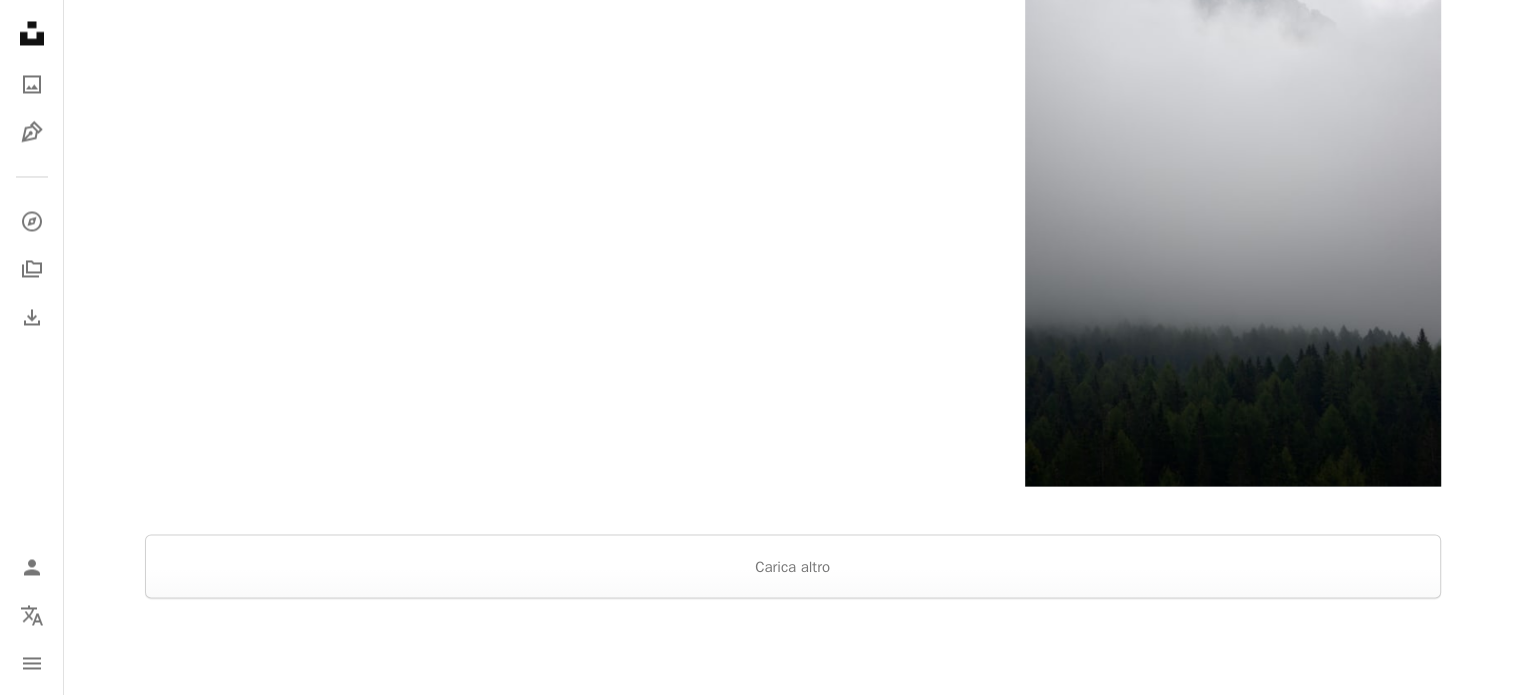 scroll, scrollTop: 3600, scrollLeft: 0, axis: vertical 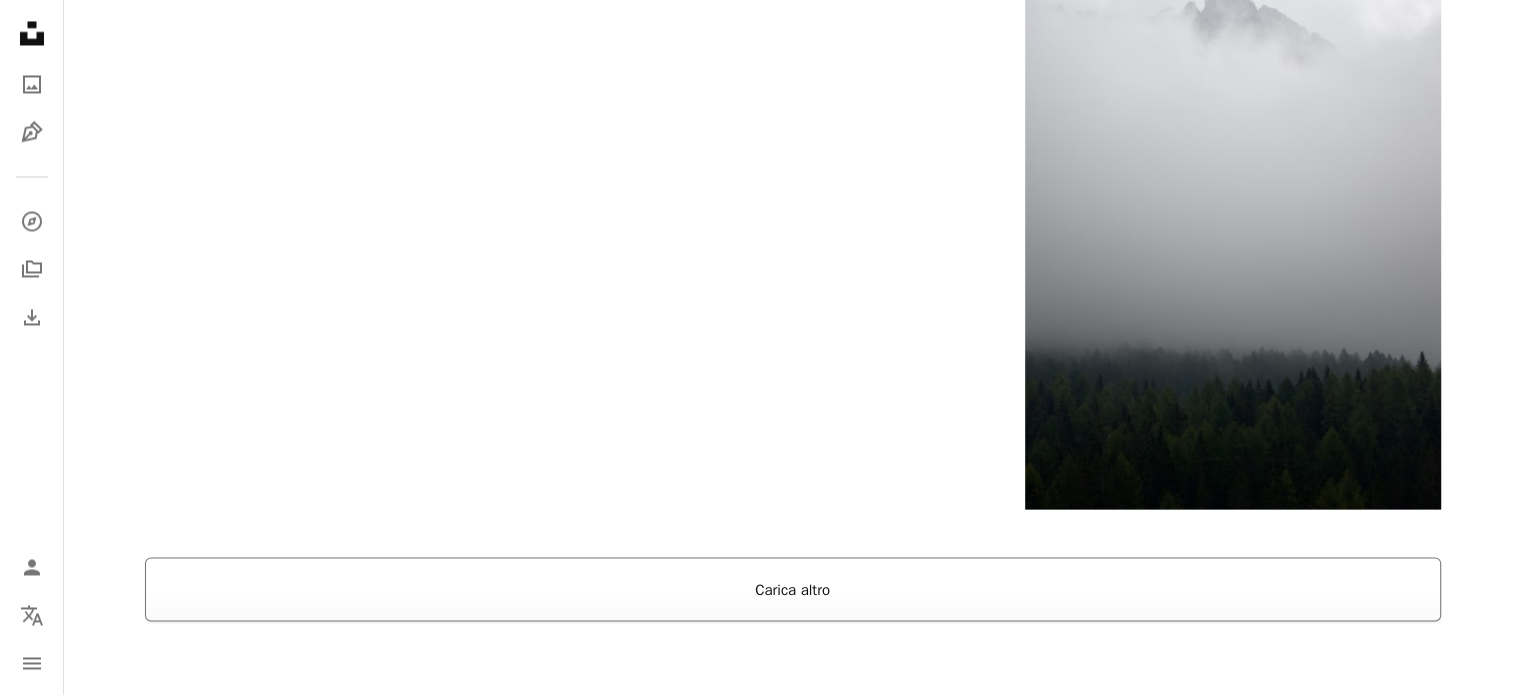 click on "Carica altro" at bounding box center [793, 589] 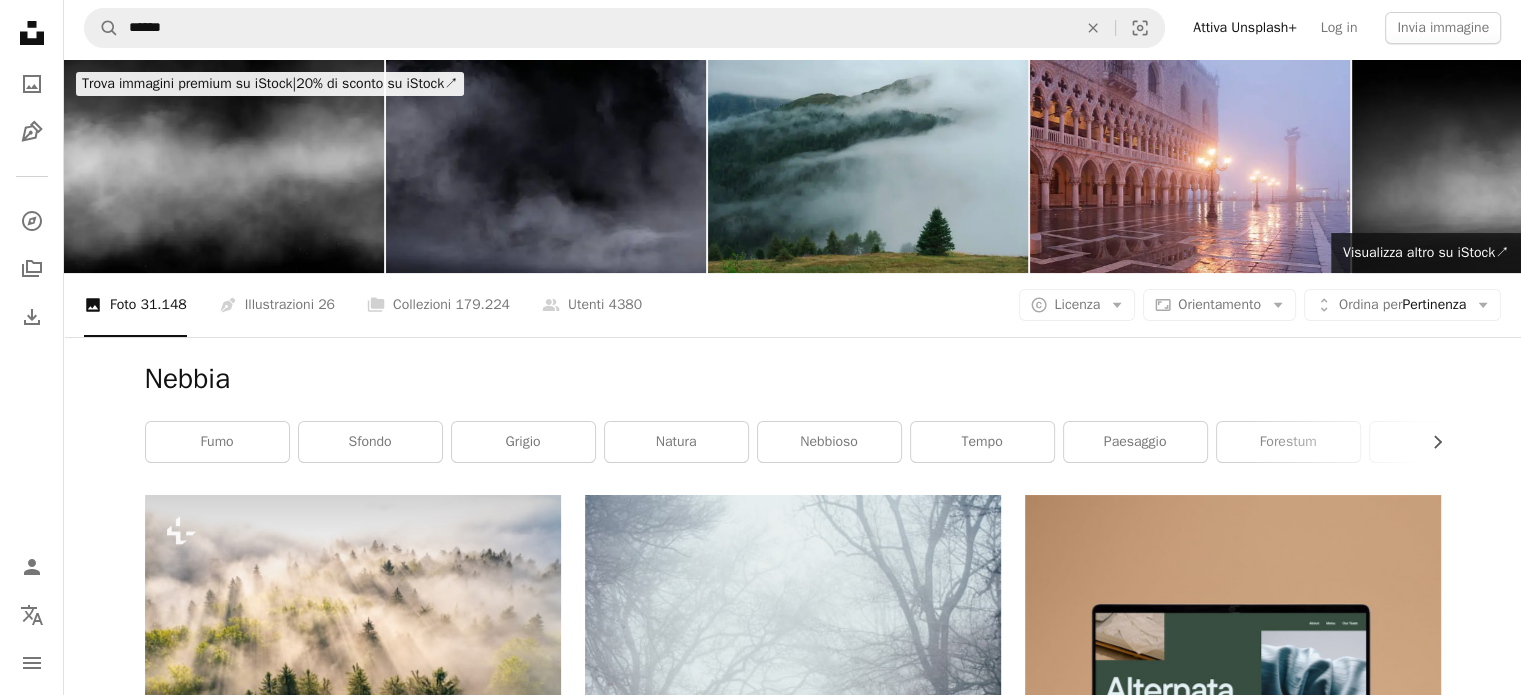 scroll, scrollTop: 0, scrollLeft: 0, axis: both 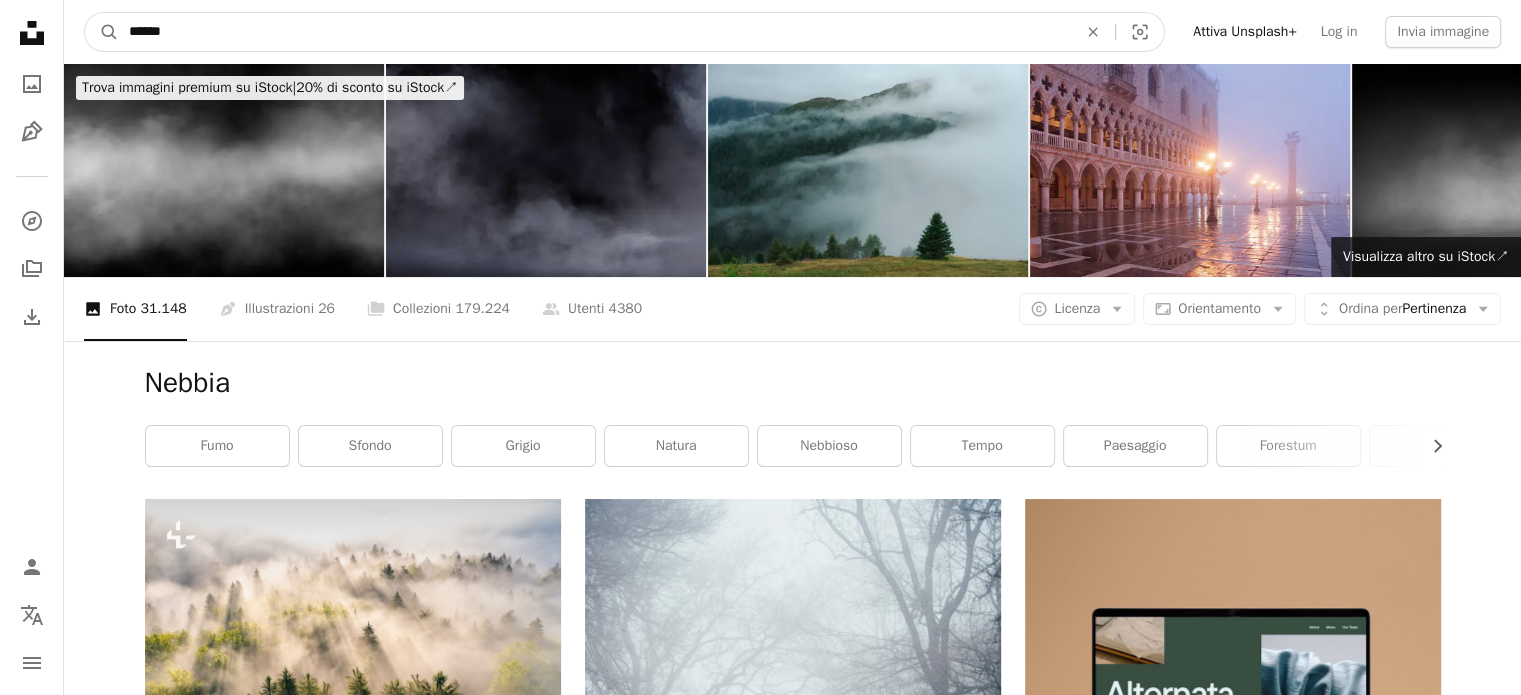 click on "******" at bounding box center [595, 32] 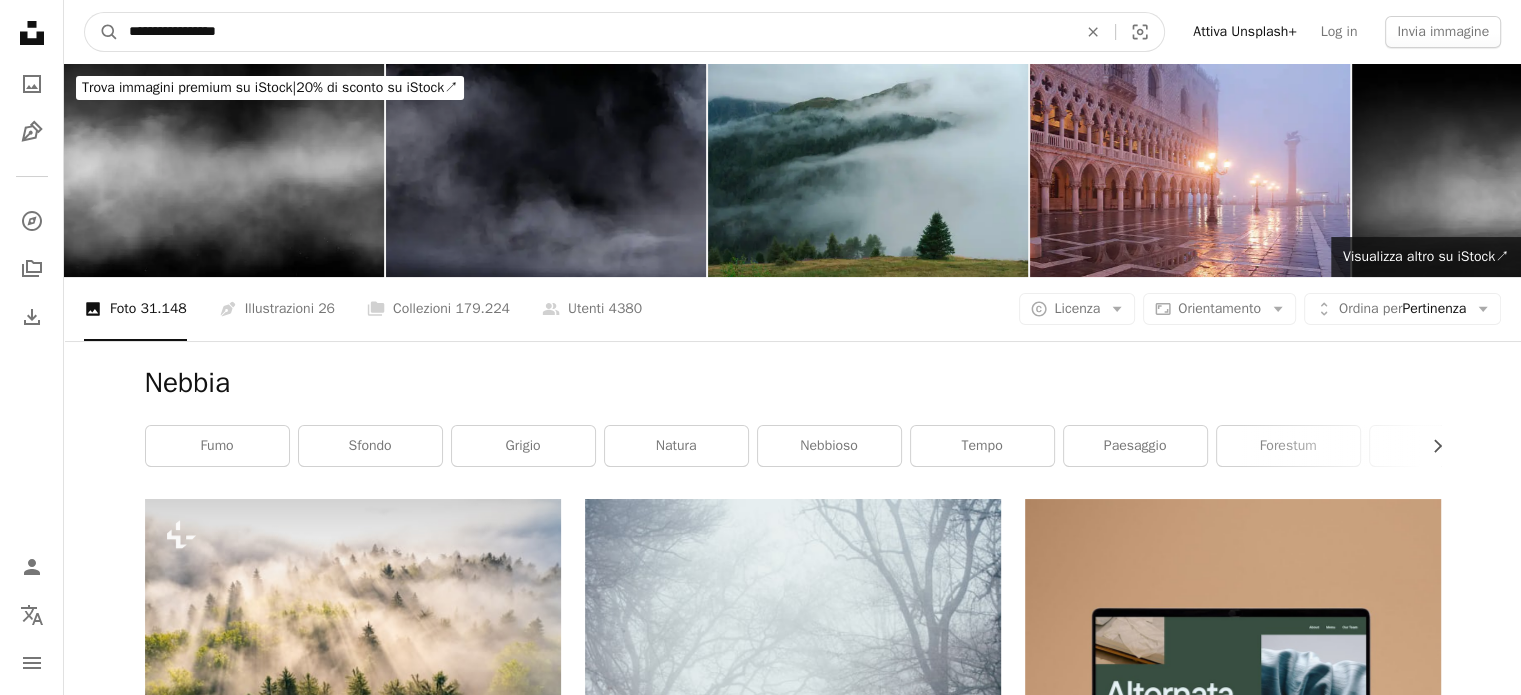 type on "**********" 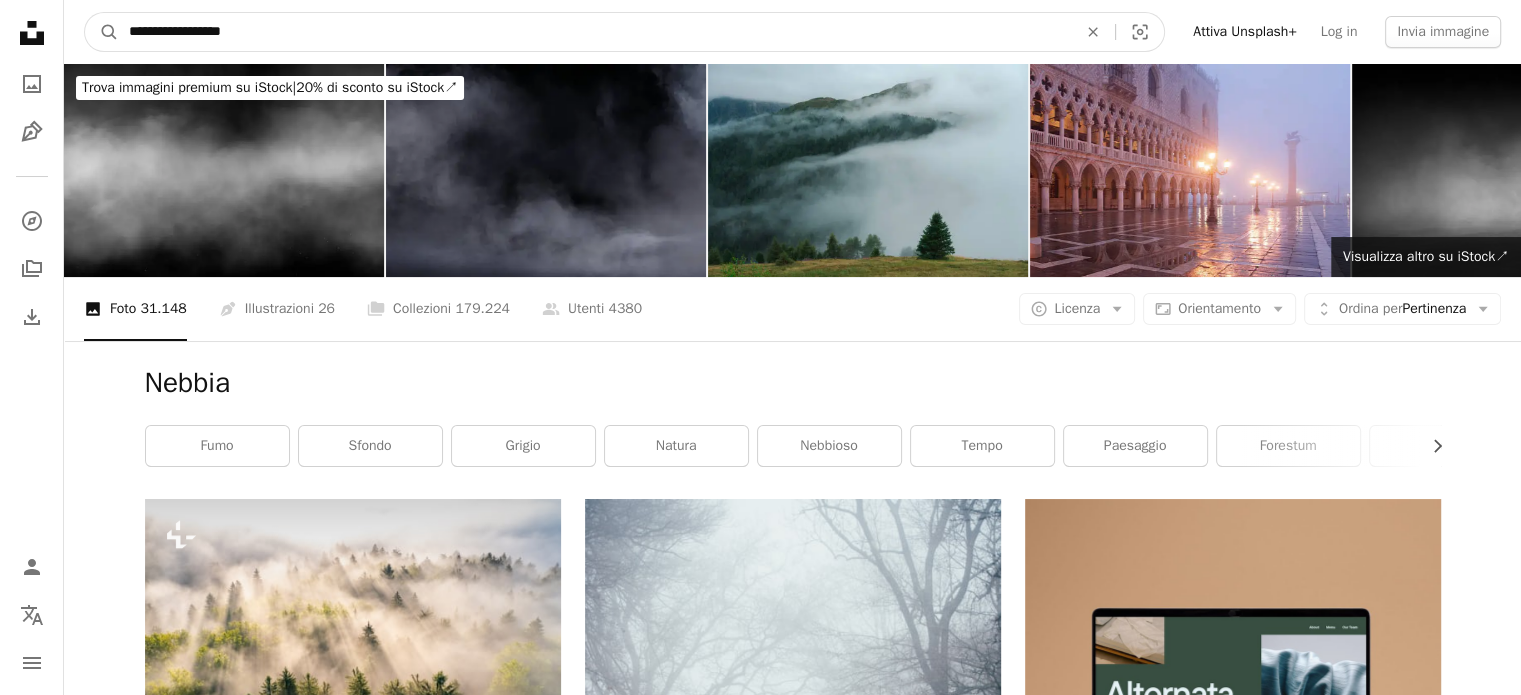 click on "A magnifying glass" at bounding box center [102, 32] 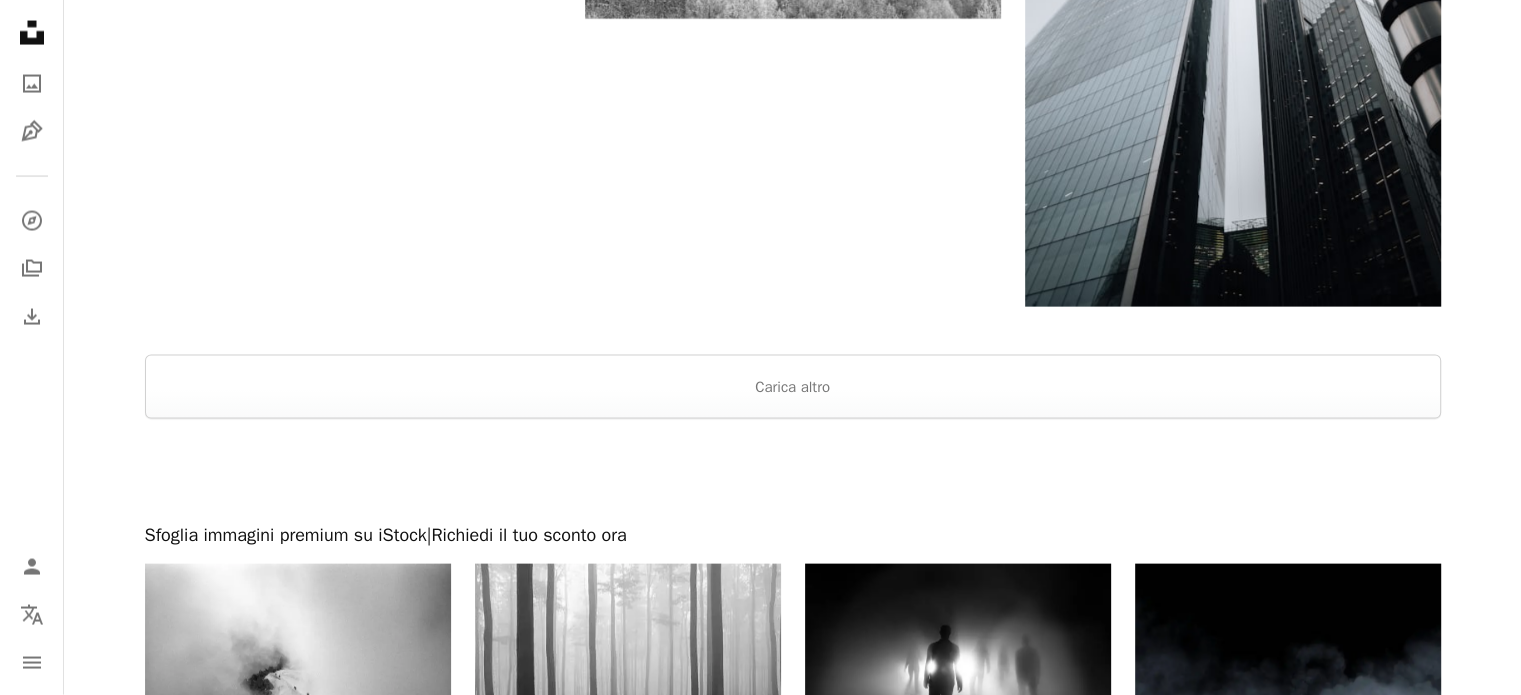 scroll, scrollTop: 4200, scrollLeft: 0, axis: vertical 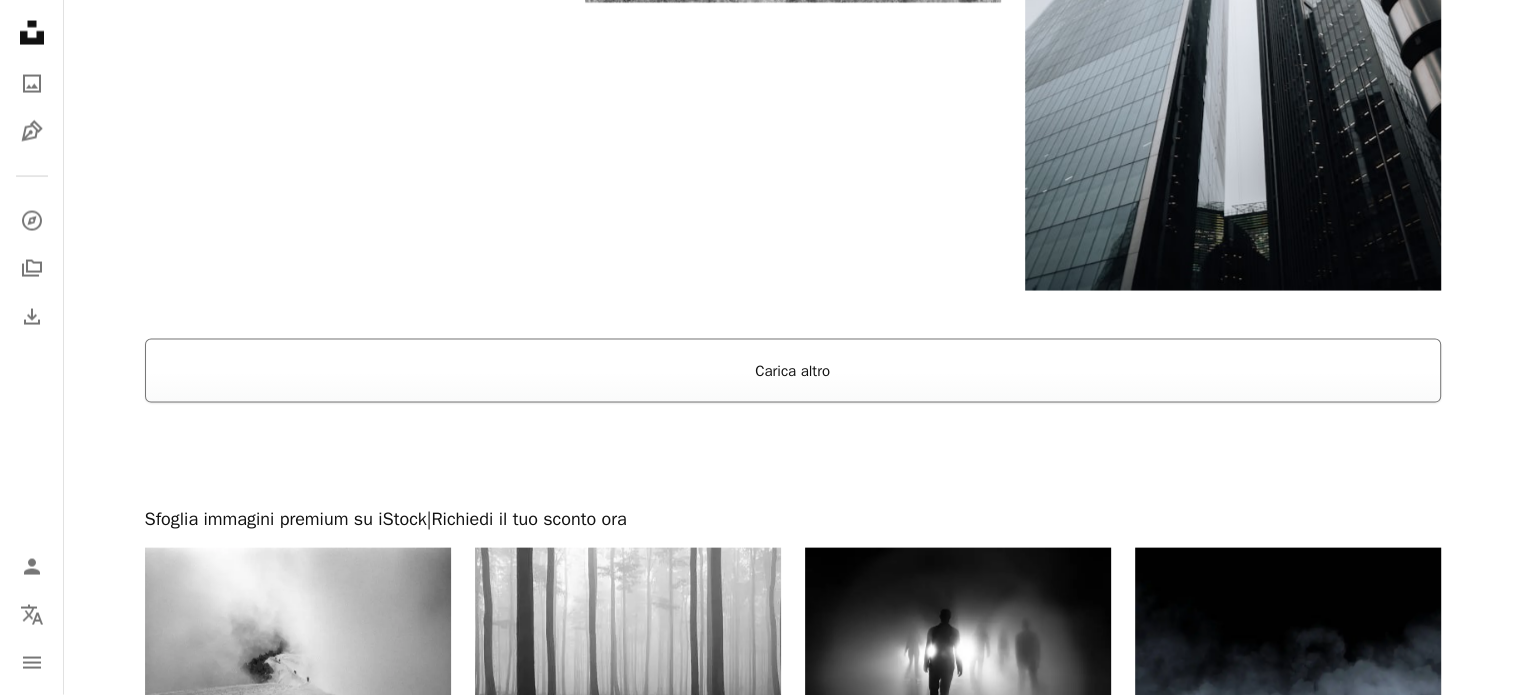 click on "Carica altro" at bounding box center (793, 371) 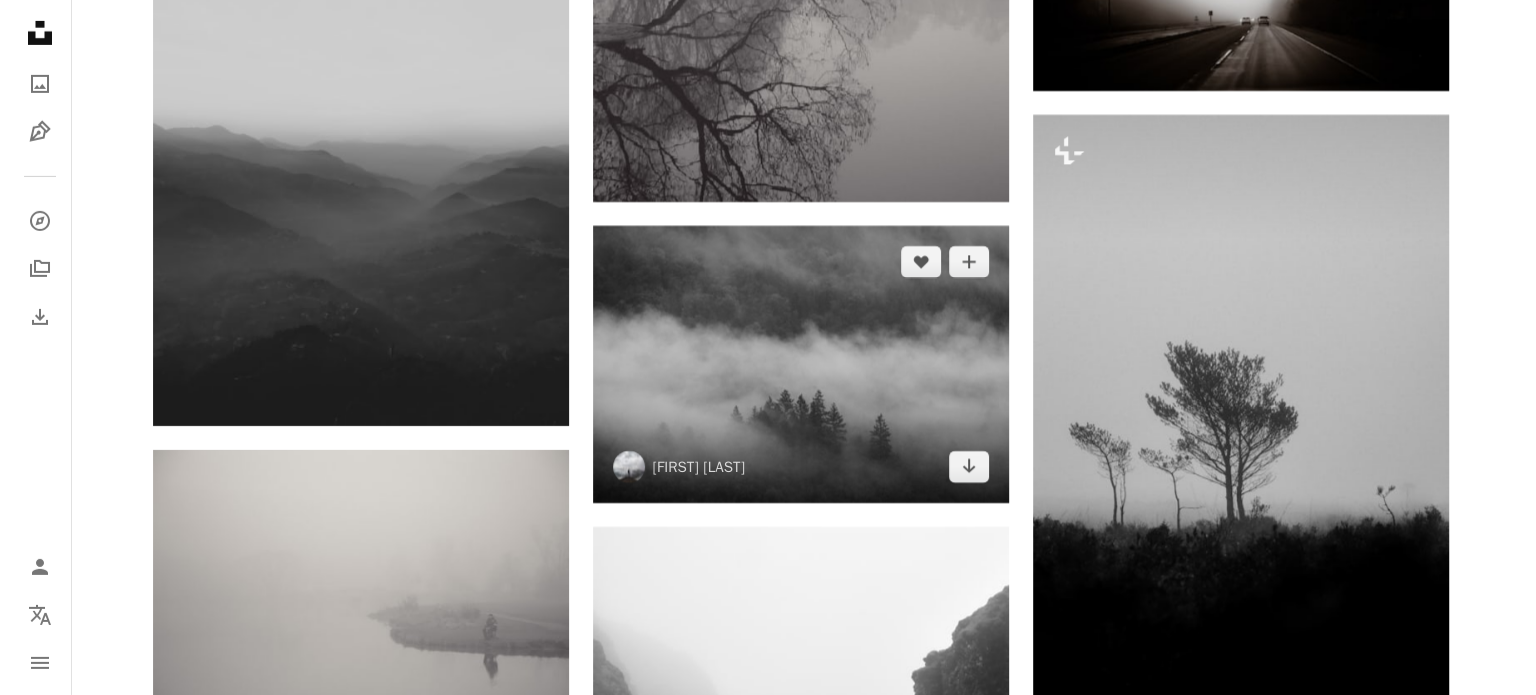 scroll, scrollTop: 6800, scrollLeft: 0, axis: vertical 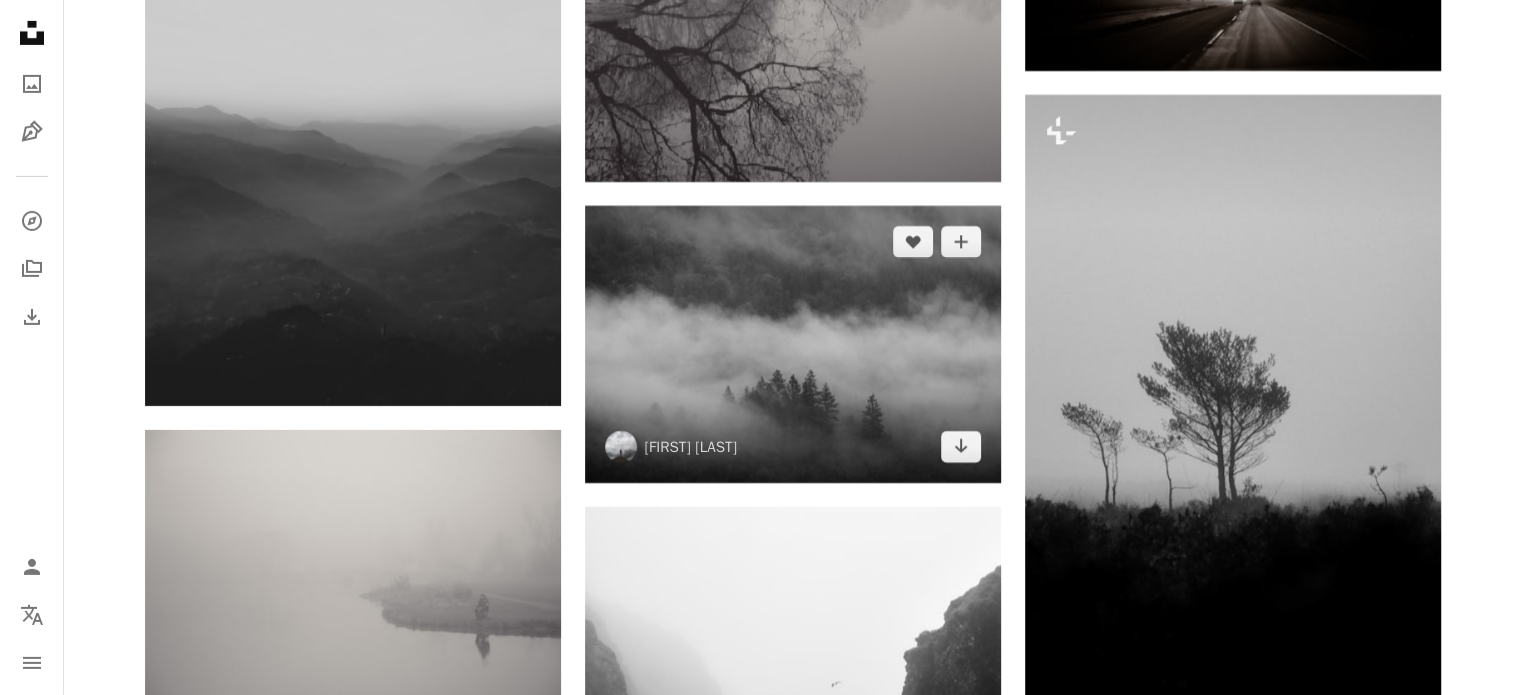 click at bounding box center (793, 344) 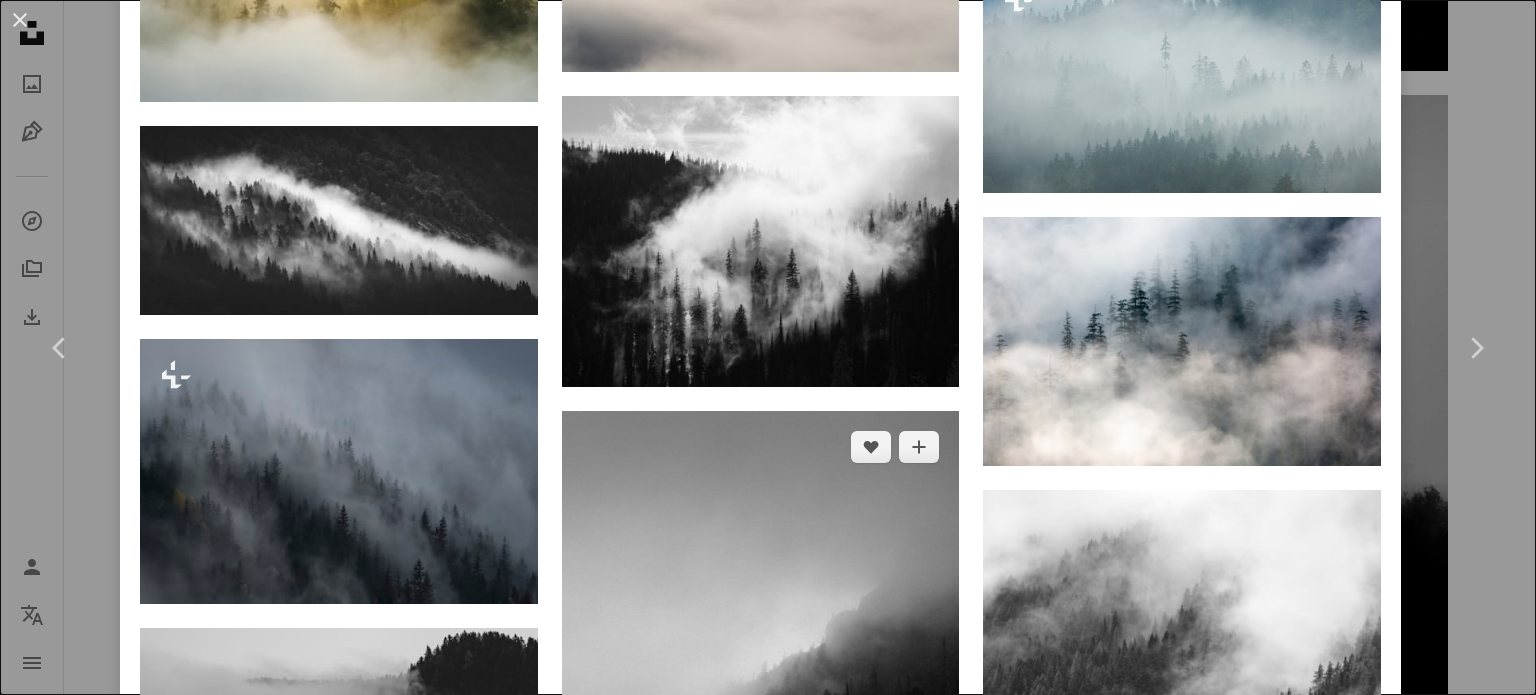 scroll, scrollTop: 3500, scrollLeft: 0, axis: vertical 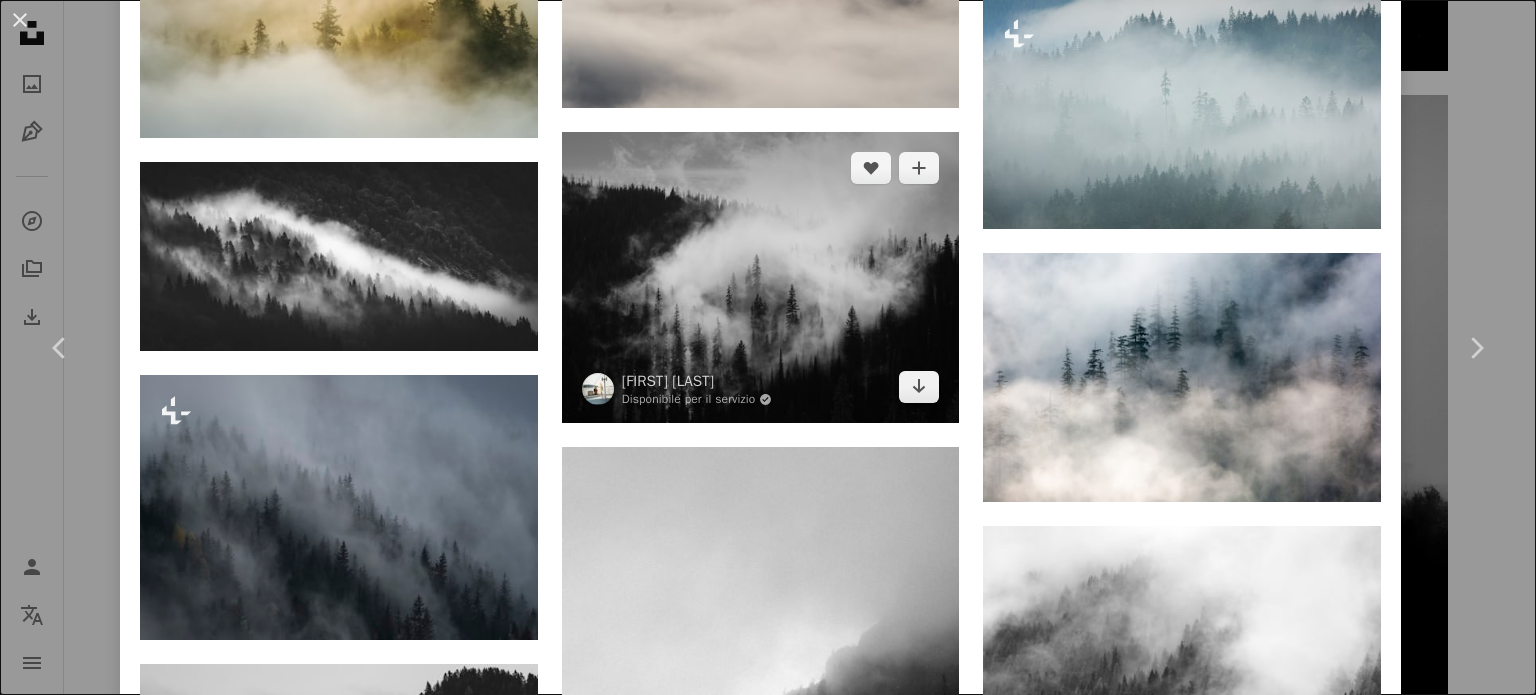 click at bounding box center (761, 277) 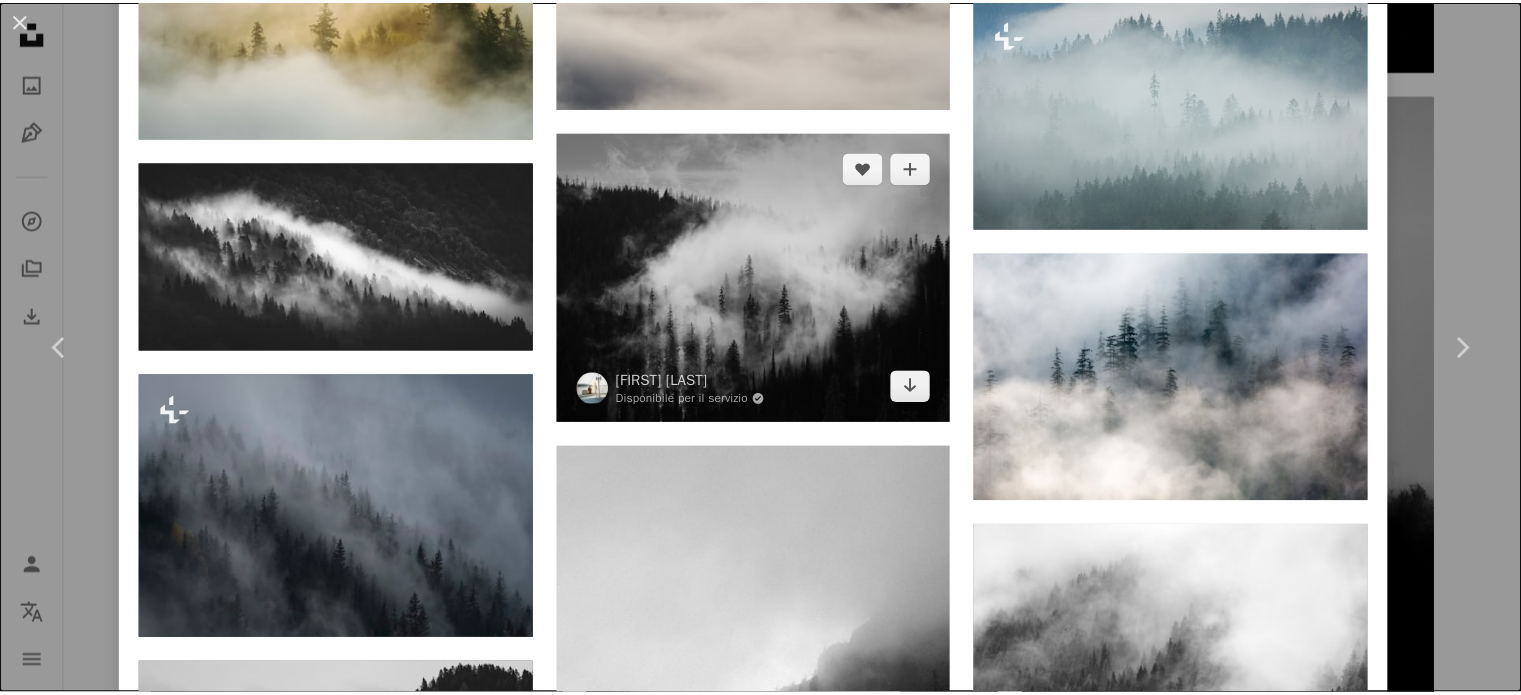 scroll, scrollTop: 0, scrollLeft: 0, axis: both 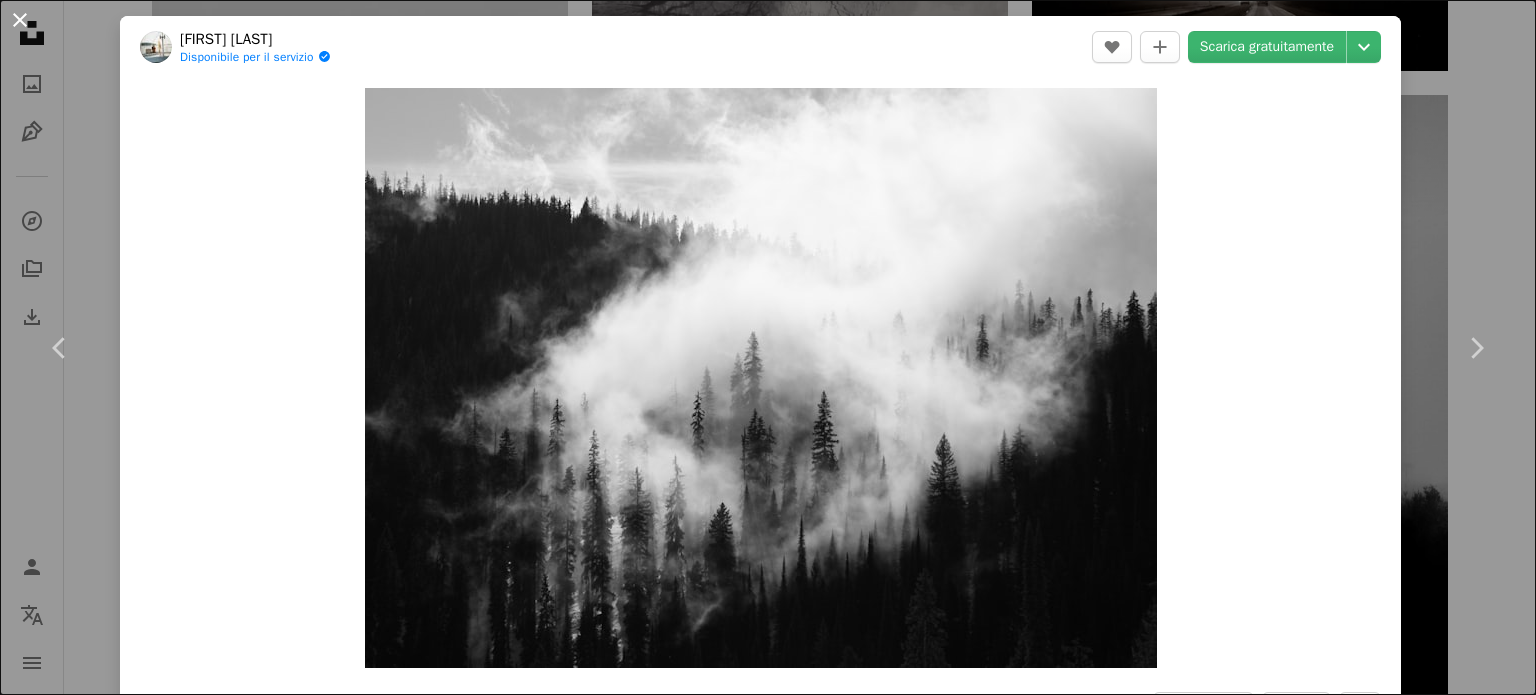 click on "An X shape" at bounding box center (20, 20) 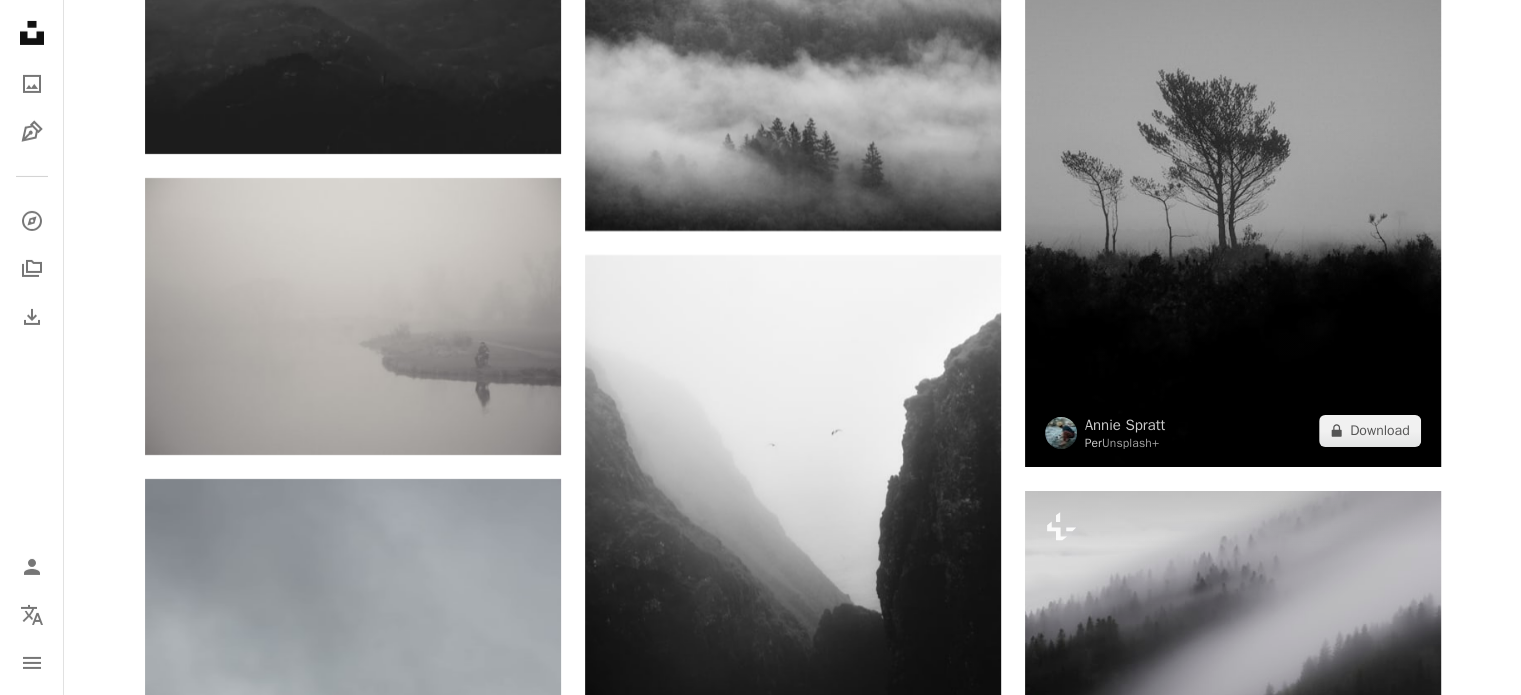 scroll, scrollTop: 7000, scrollLeft: 0, axis: vertical 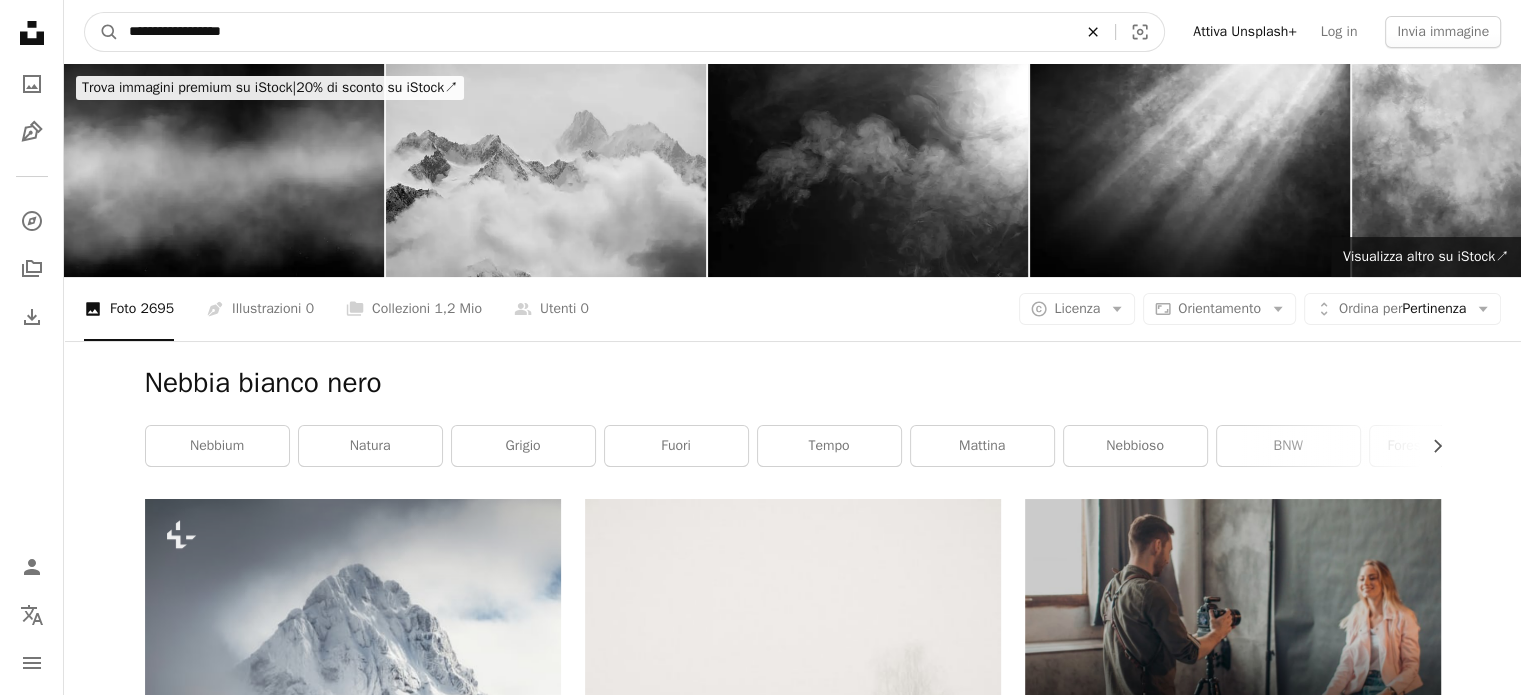 click on "**********" at bounding box center [595, 32] 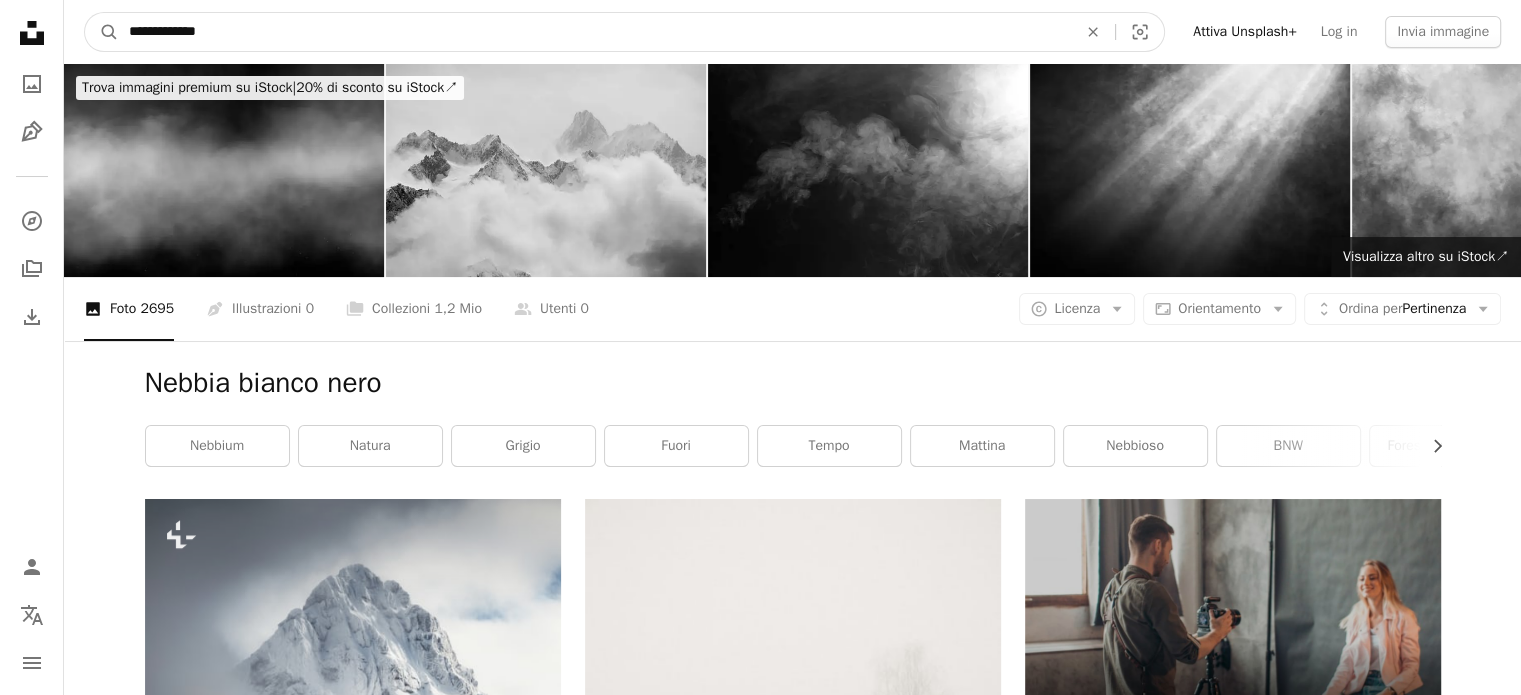type on "**********" 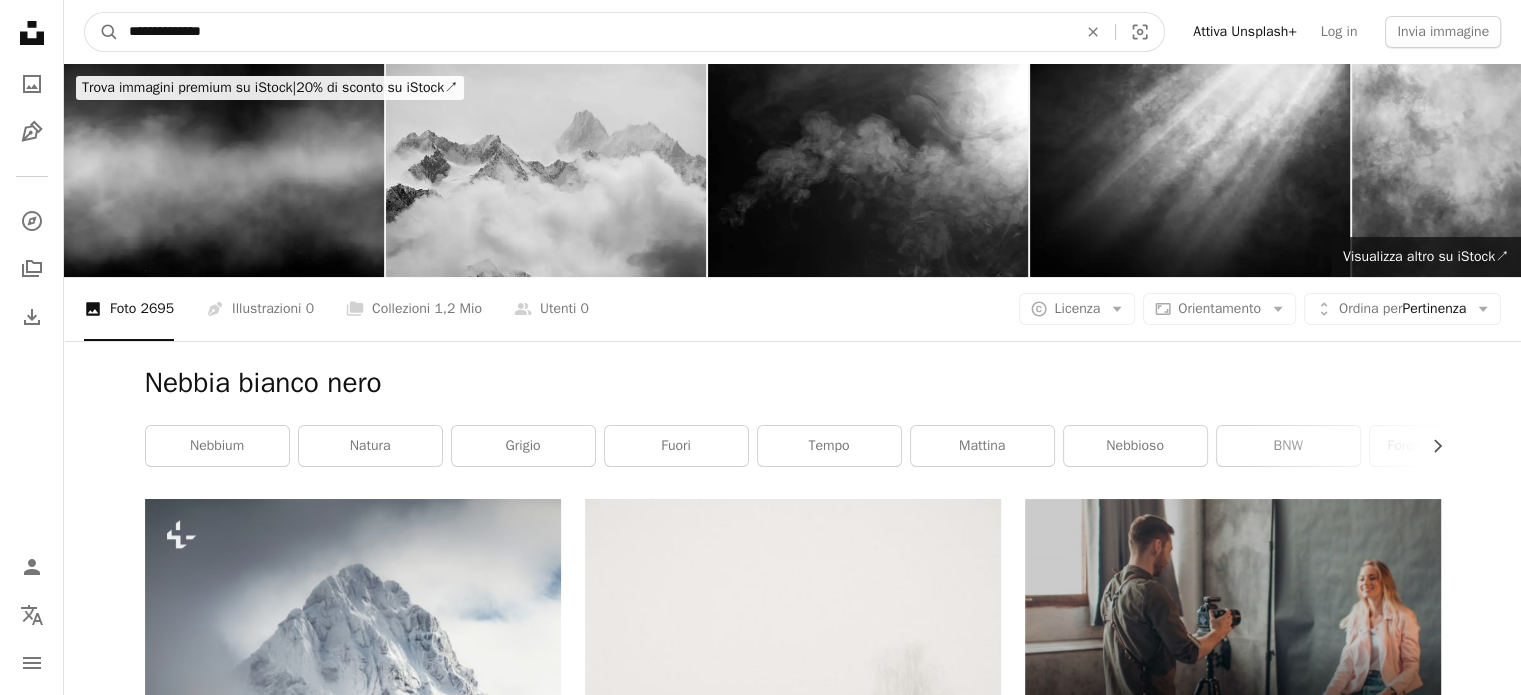 click on "A magnifying glass" at bounding box center [102, 32] 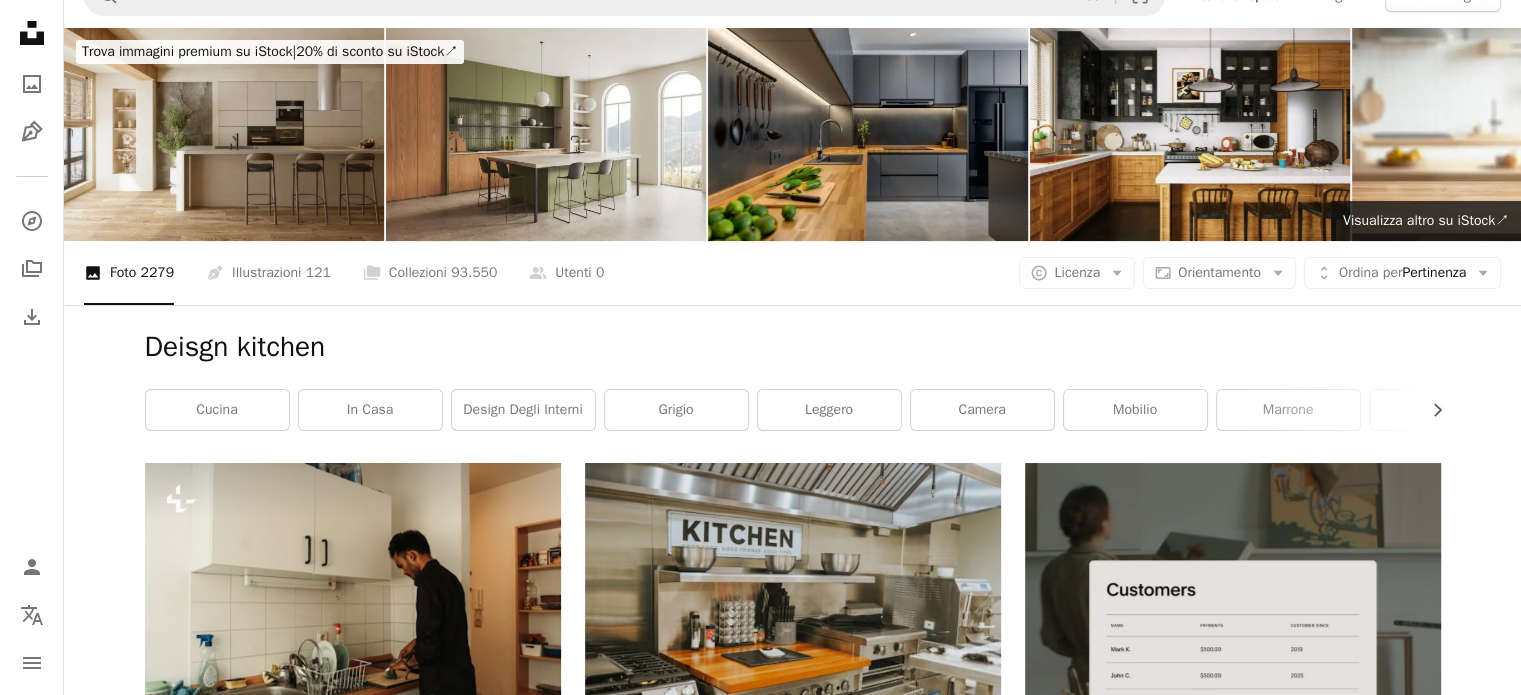 scroll, scrollTop: 0, scrollLeft: 0, axis: both 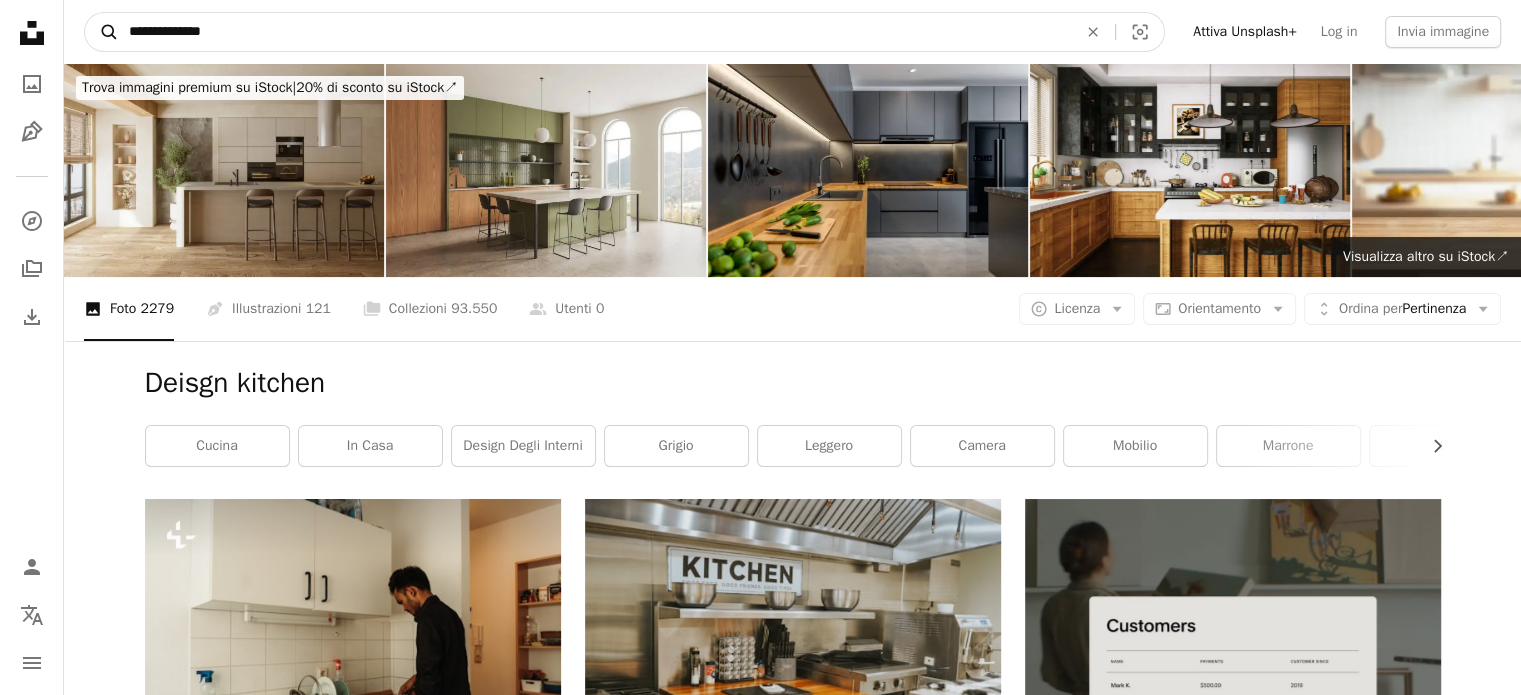 drag, startPoint x: 270, startPoint y: 29, endPoint x: 97, endPoint y: 26, distance: 173.02602 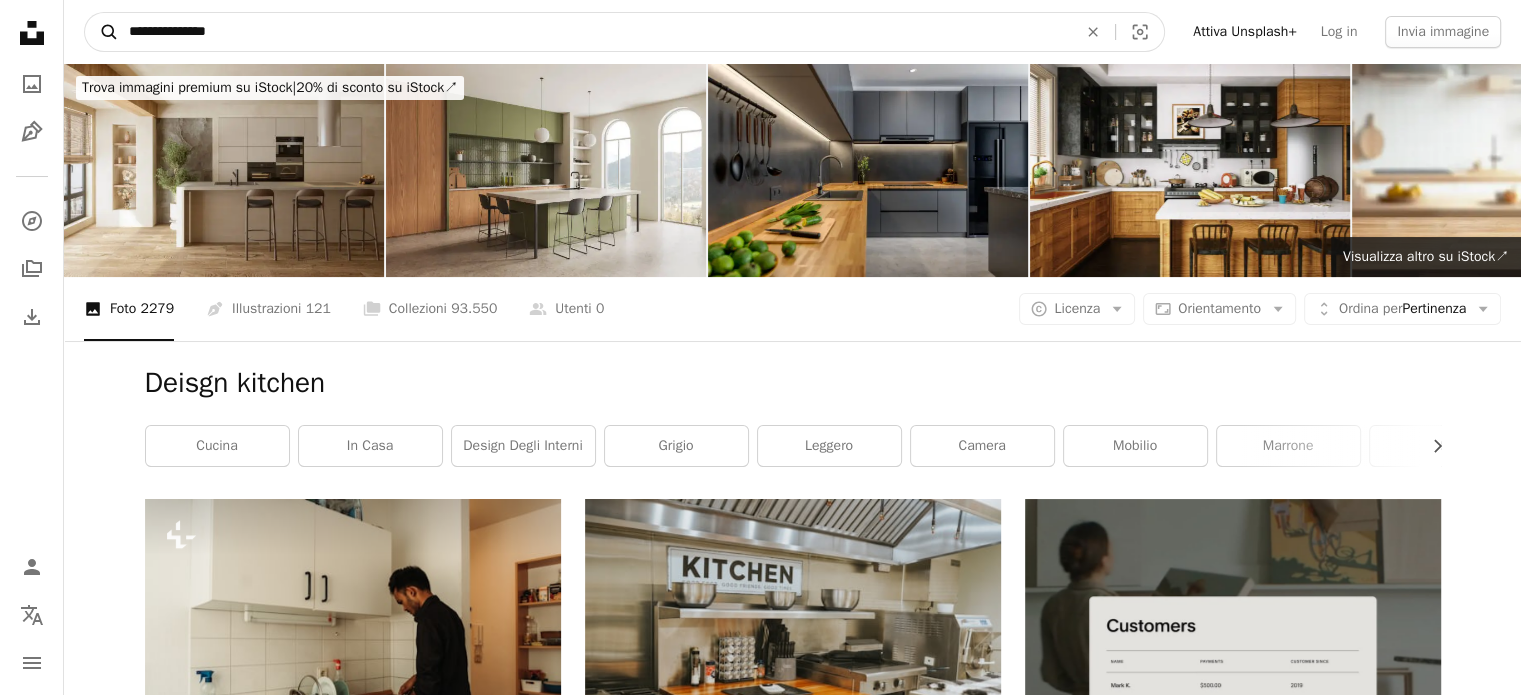 type on "**********" 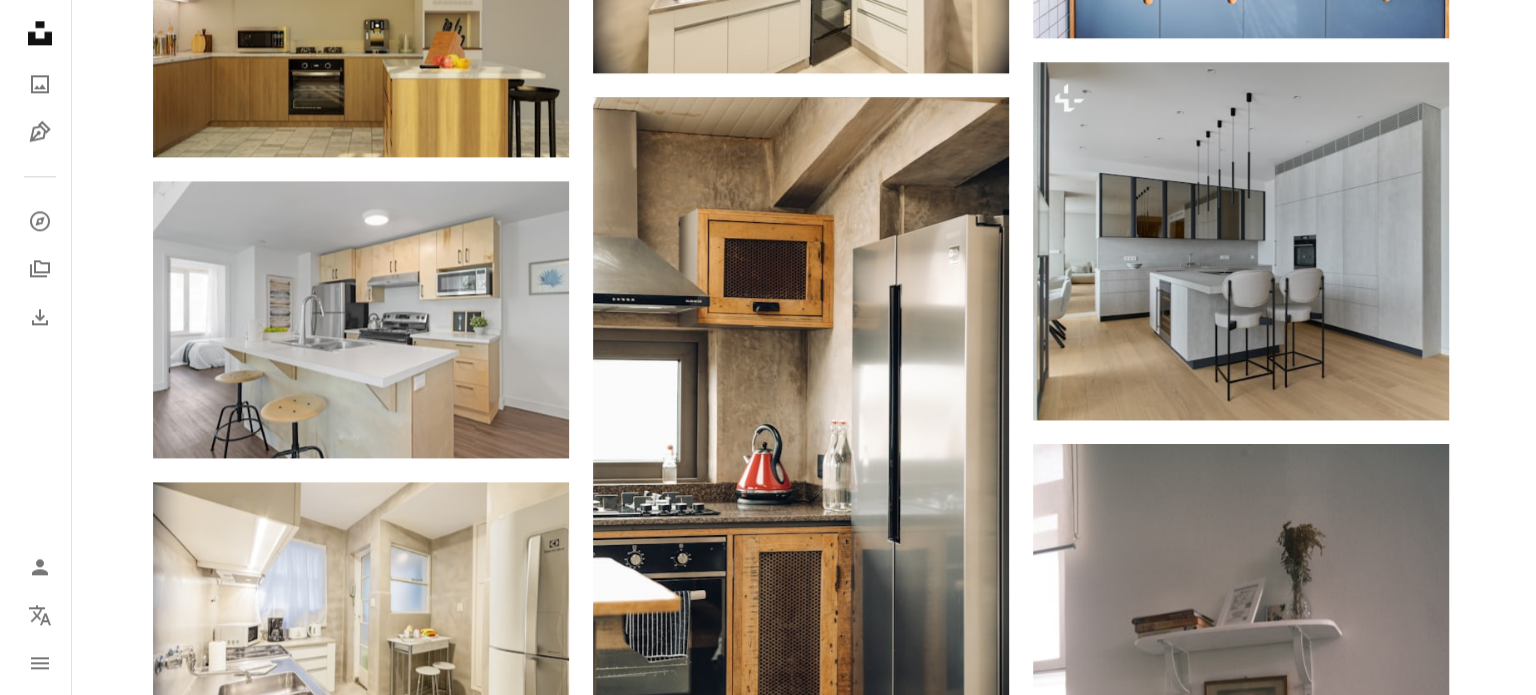 scroll, scrollTop: 2600, scrollLeft: 0, axis: vertical 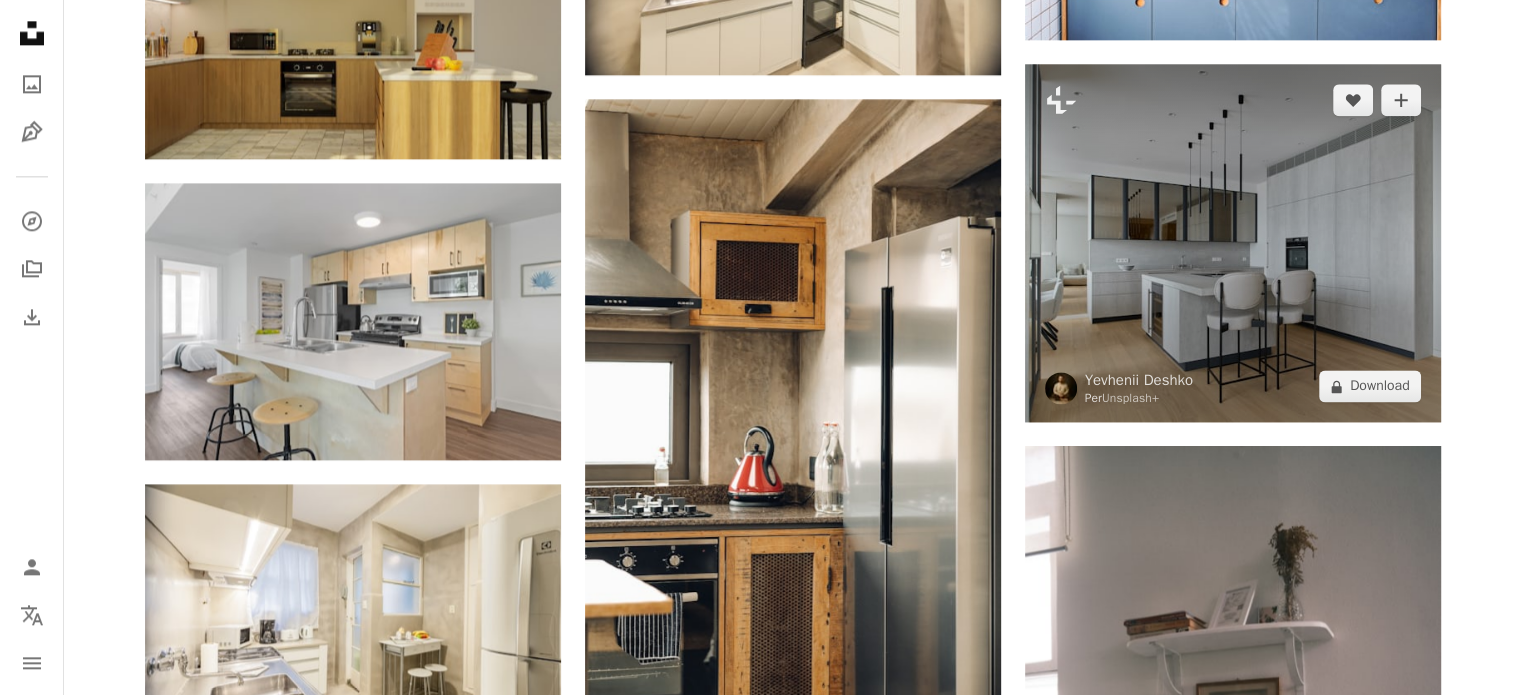 click at bounding box center [1233, 243] 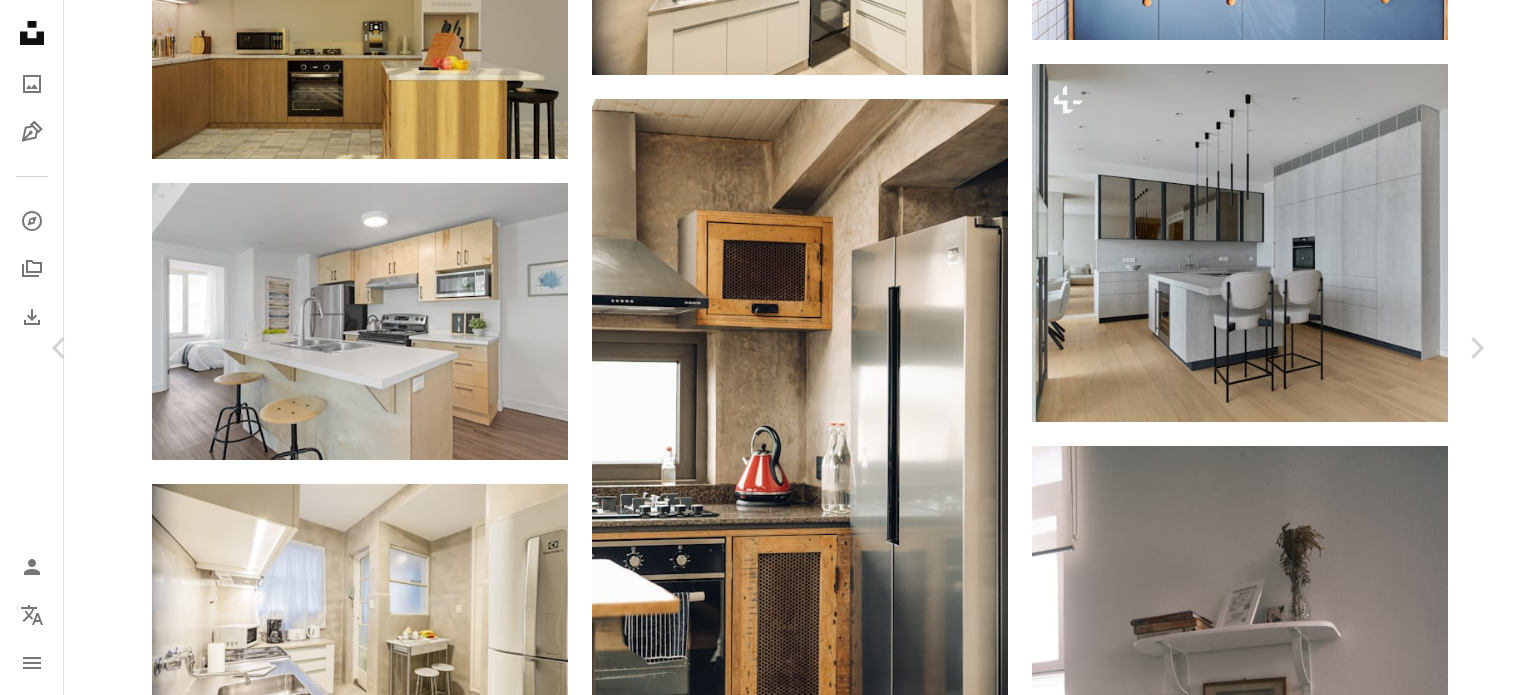 scroll, scrollTop: 0, scrollLeft: 0, axis: both 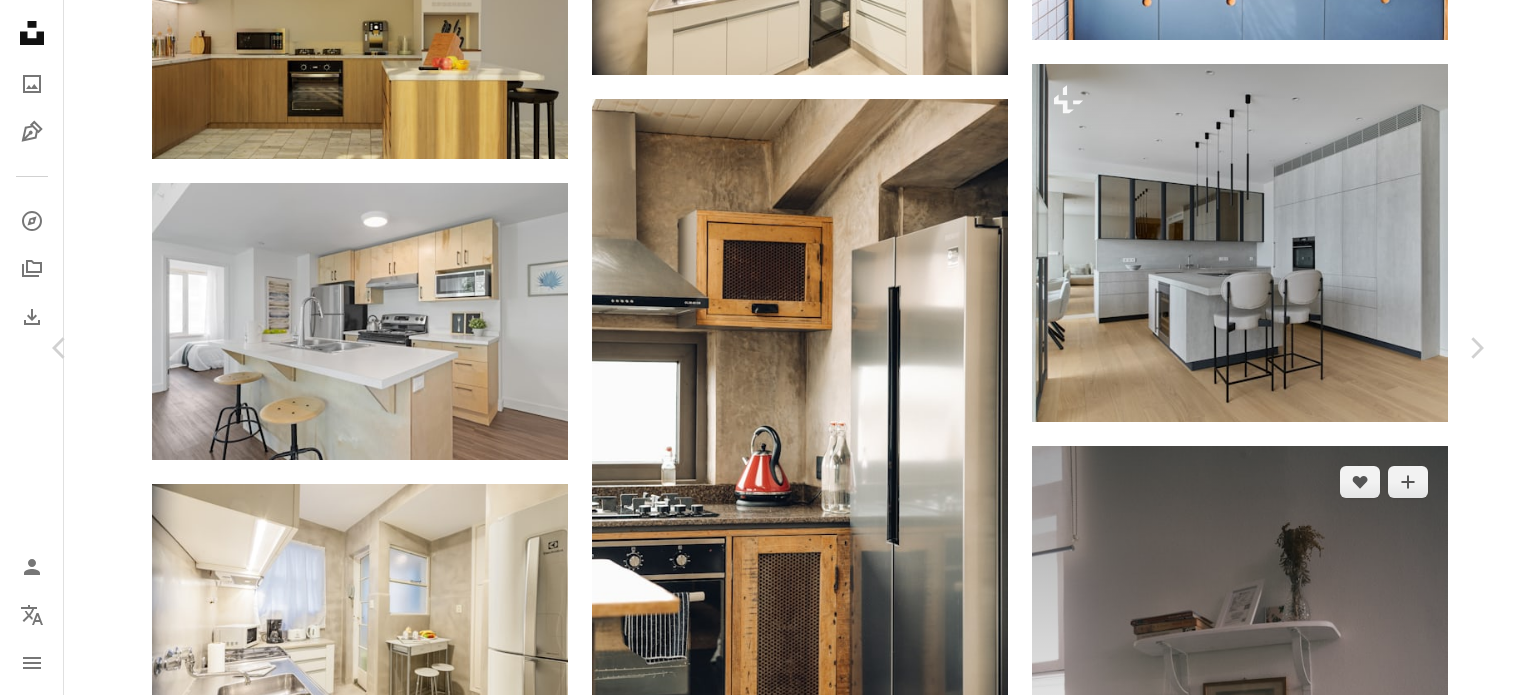 click on "An X shape" at bounding box center [20, 20] 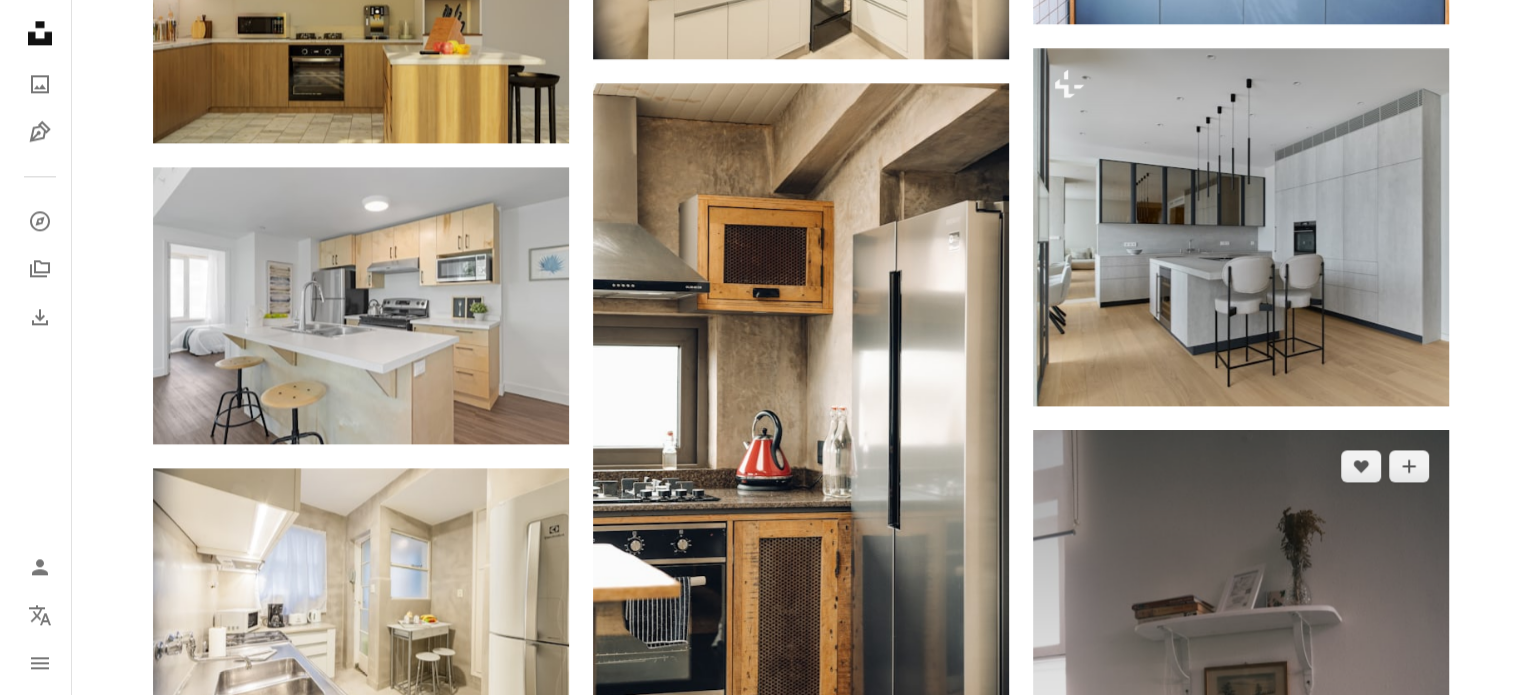 scroll, scrollTop: 2600, scrollLeft: 0, axis: vertical 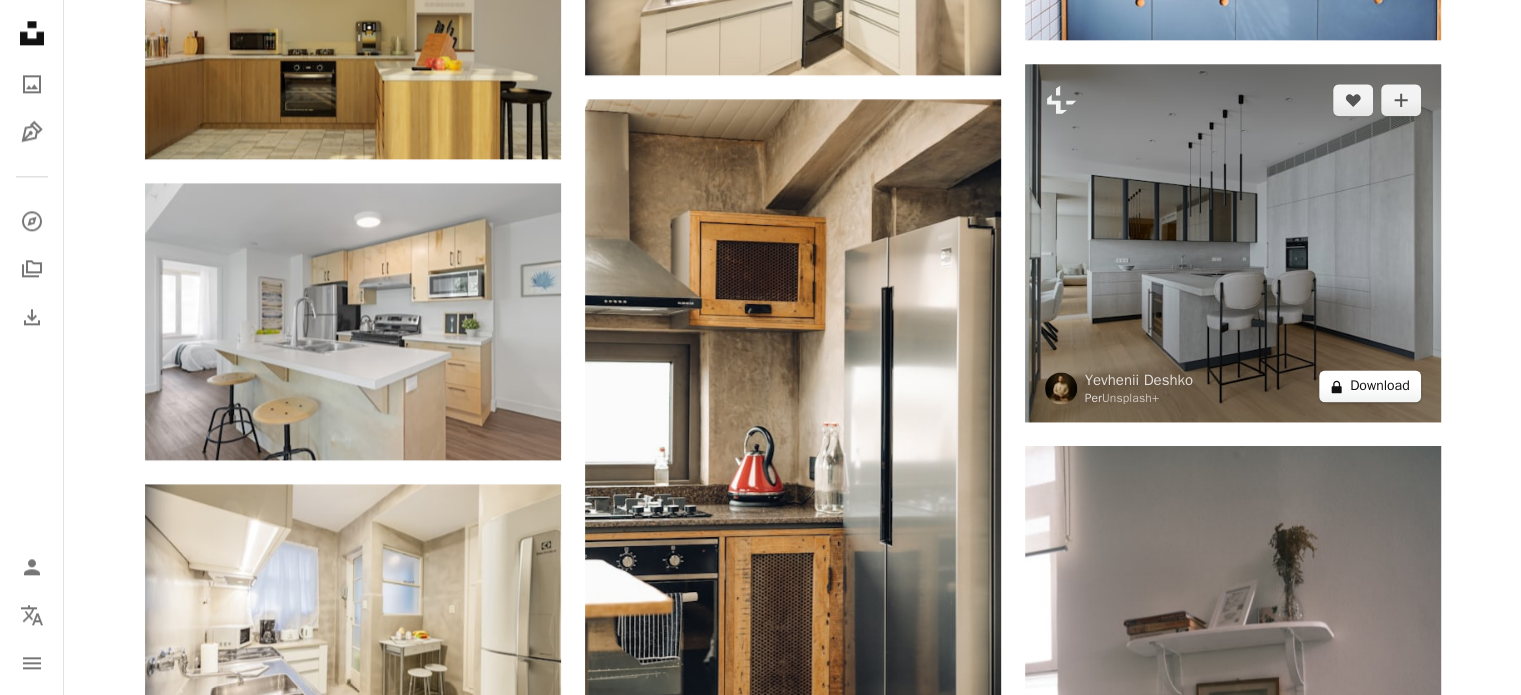 click on "A lock Download" at bounding box center [1370, 386] 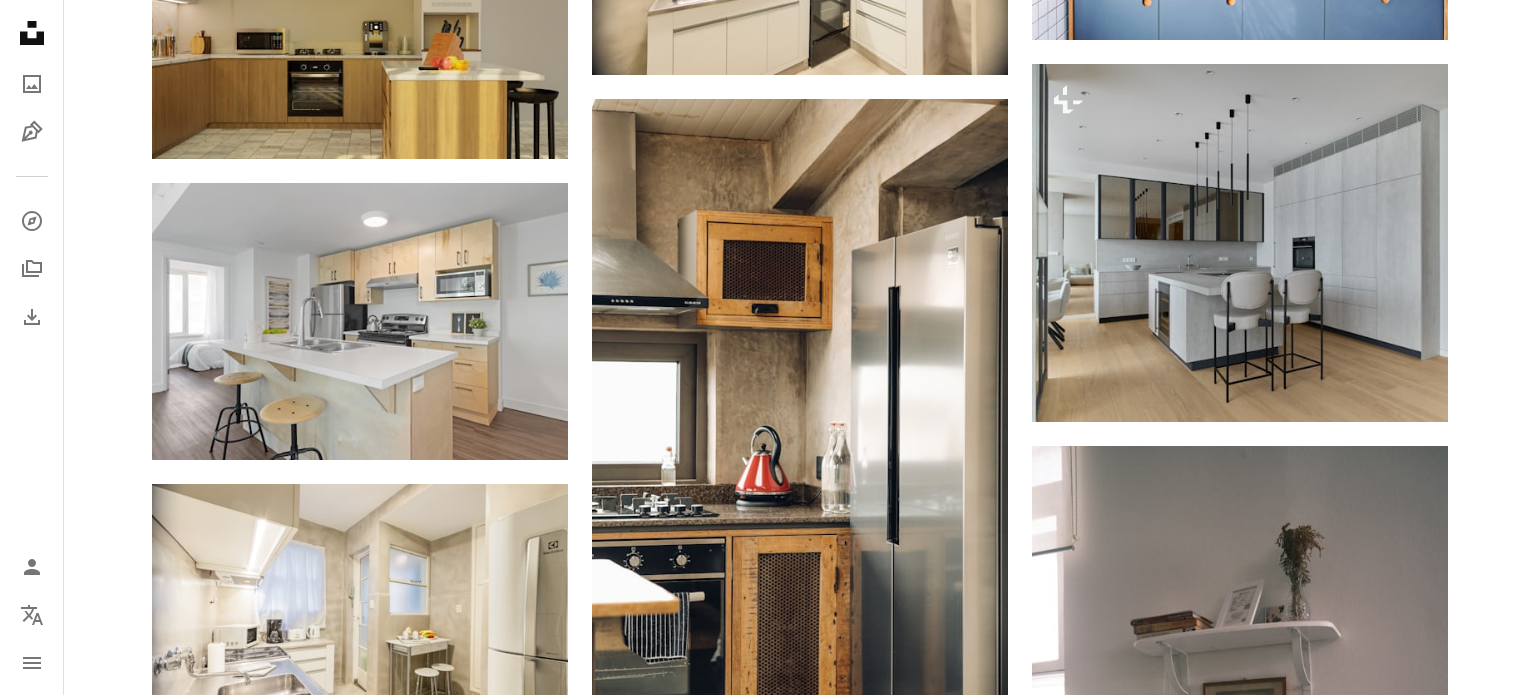 click on "Premium, ready to use images. Ottieni l’accesso illimitato. A plus sign Contenuti aggiunti mensilmente solo per gli utenti A plus sign Download royalty-free illimitati A plus sign Illustrazioni  Nuovo A plus sign Protezione legale migliorata – –––– – –––– – –––– – –––– ––––. Attiva  Unsplash+ –     –  –––– – ––– –––– –  –––– –– –     –  –––– – ––– –––– –  –––– ––" at bounding box center (946, 149306) 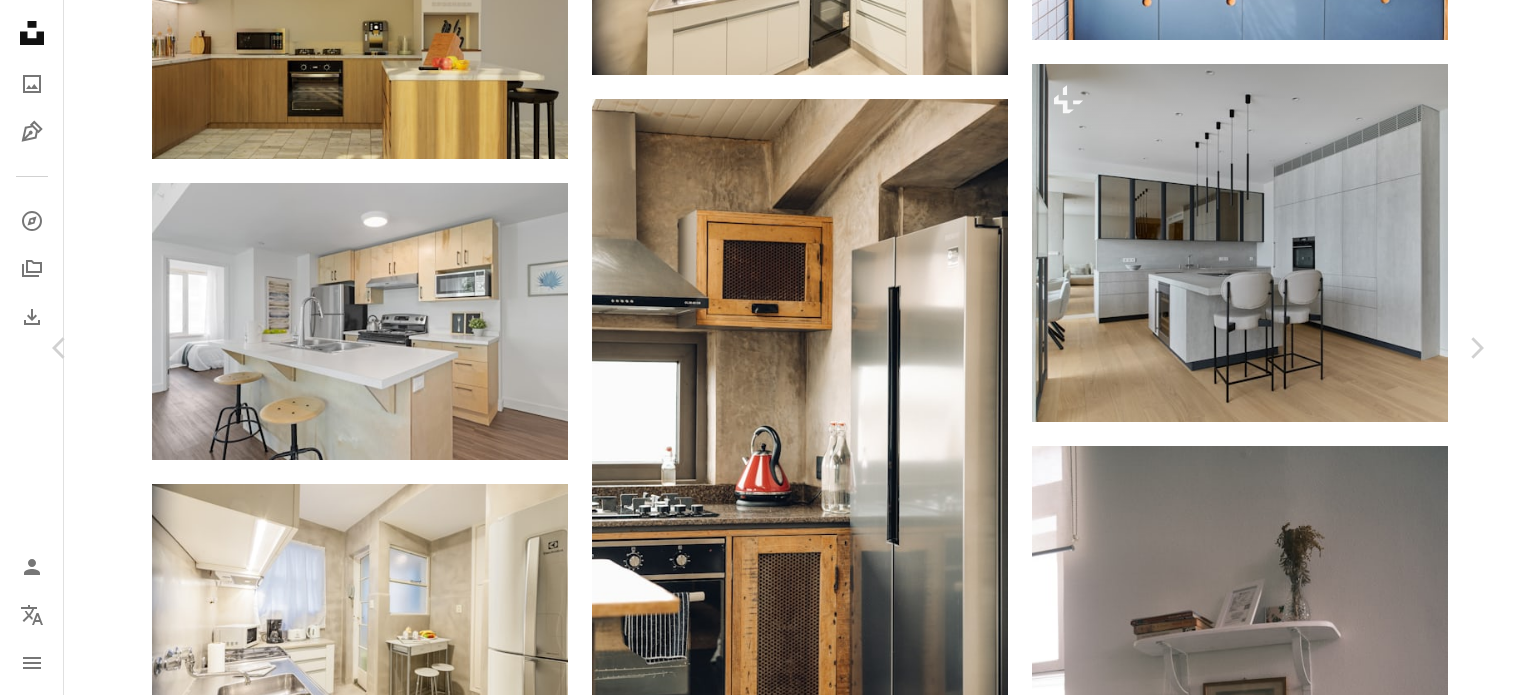 scroll, scrollTop: 3000, scrollLeft: 0, axis: vertical 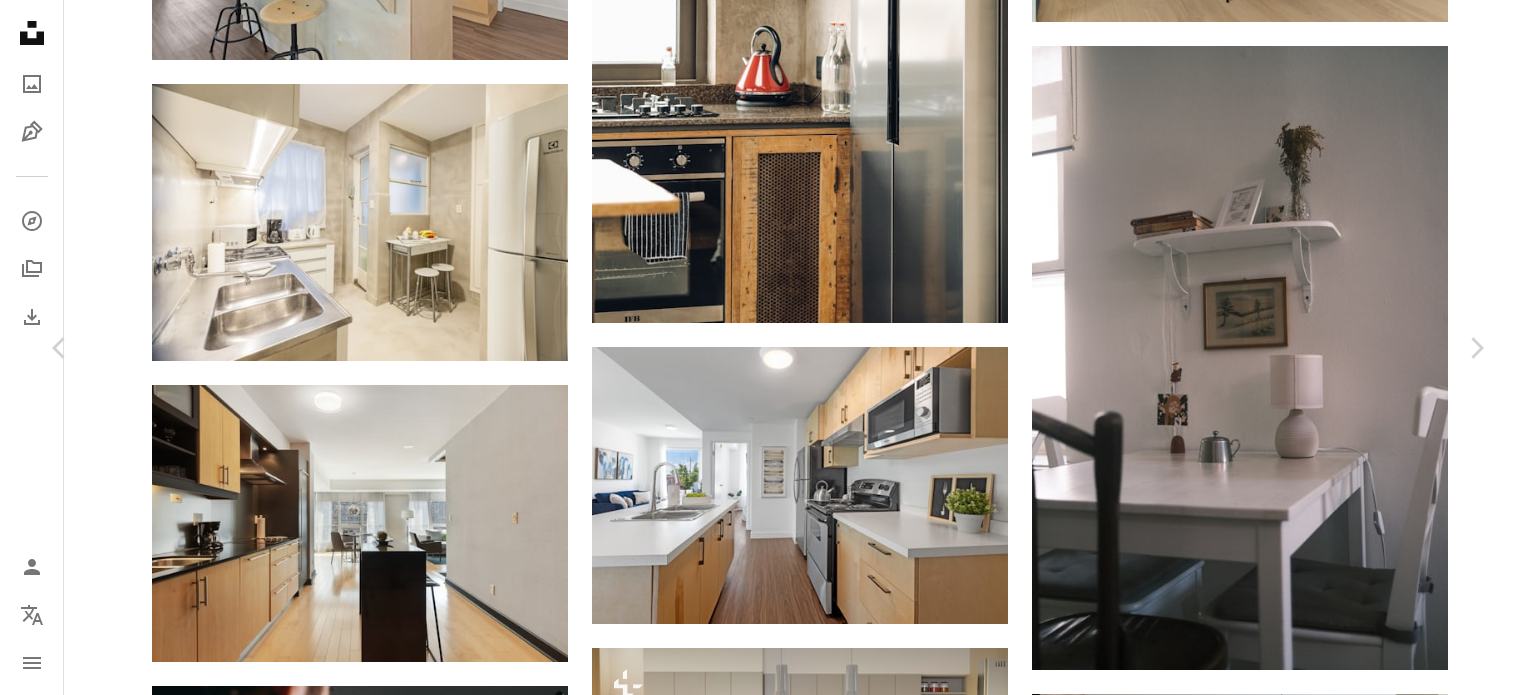 click on "An X shape" at bounding box center [20, 20] 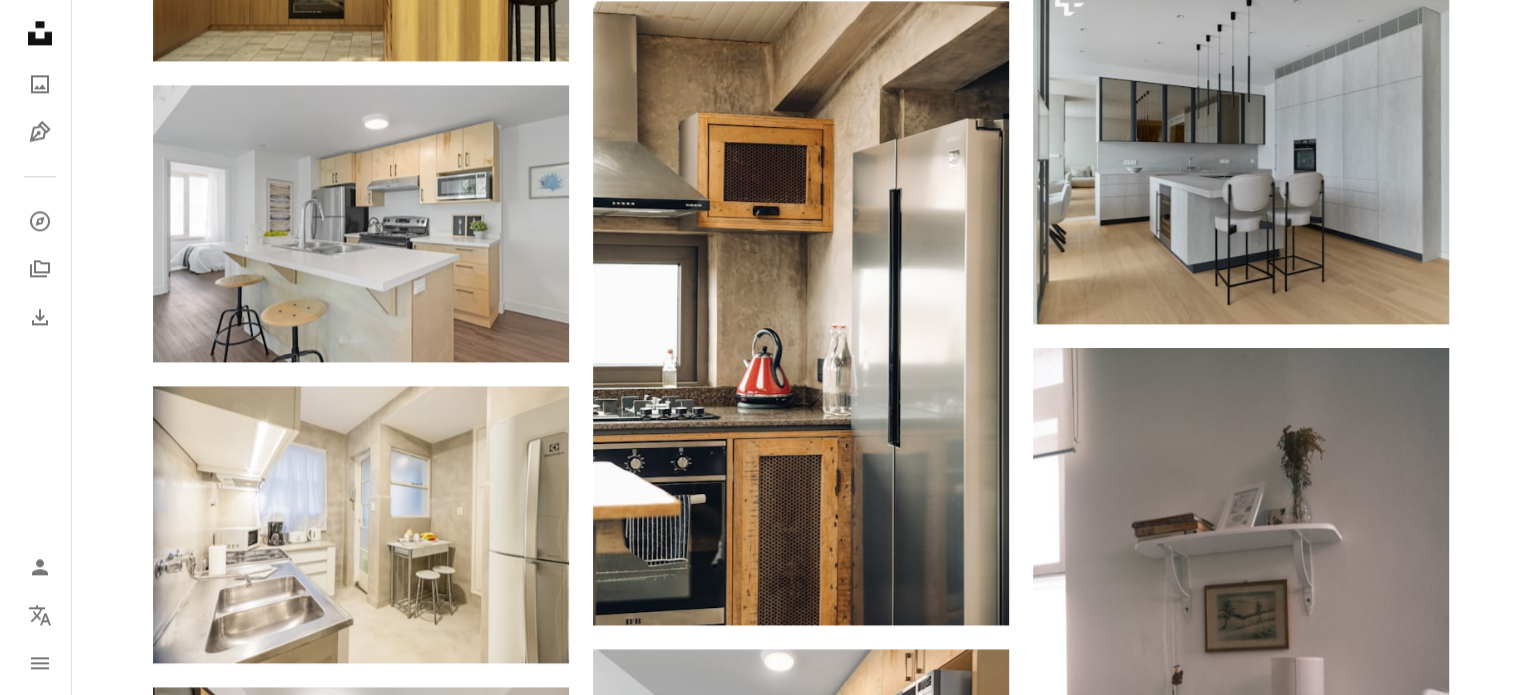 scroll, scrollTop: 2700, scrollLeft: 0, axis: vertical 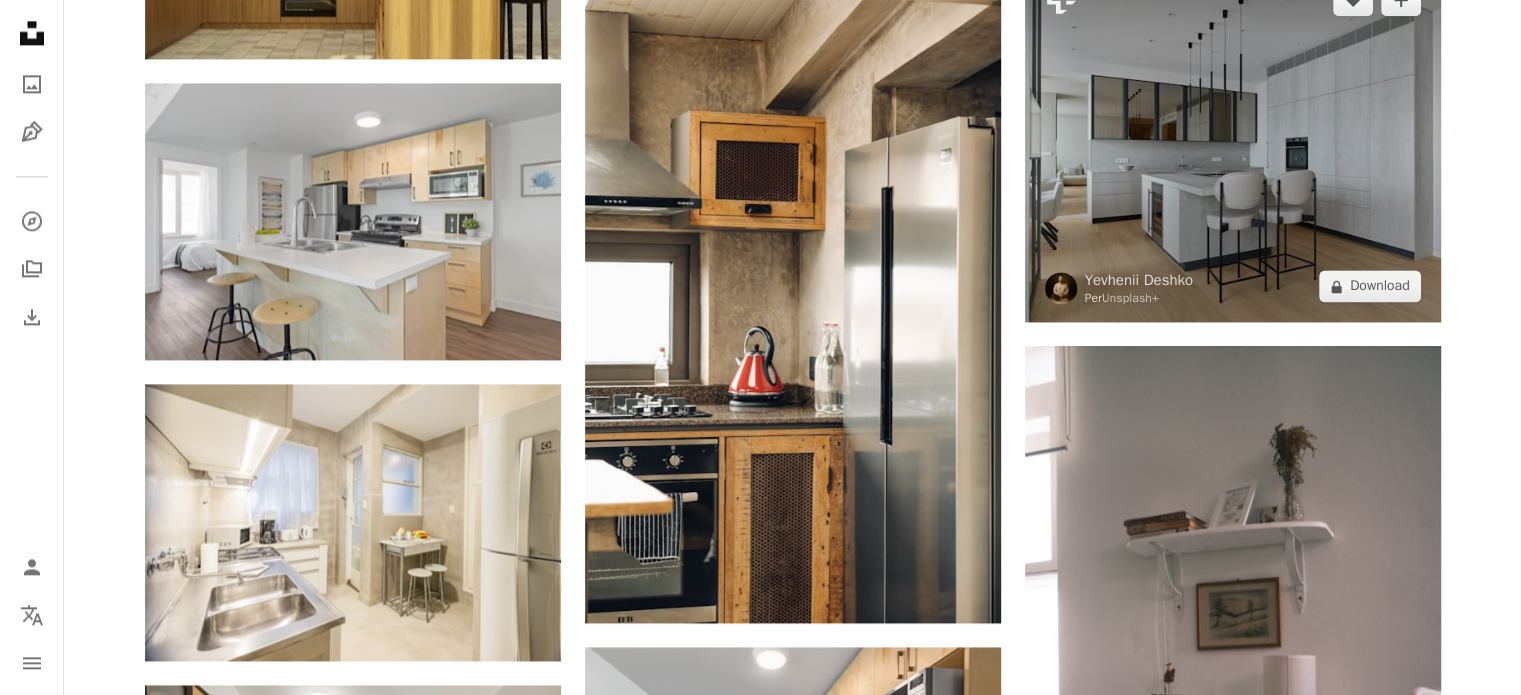 click at bounding box center (1233, 143) 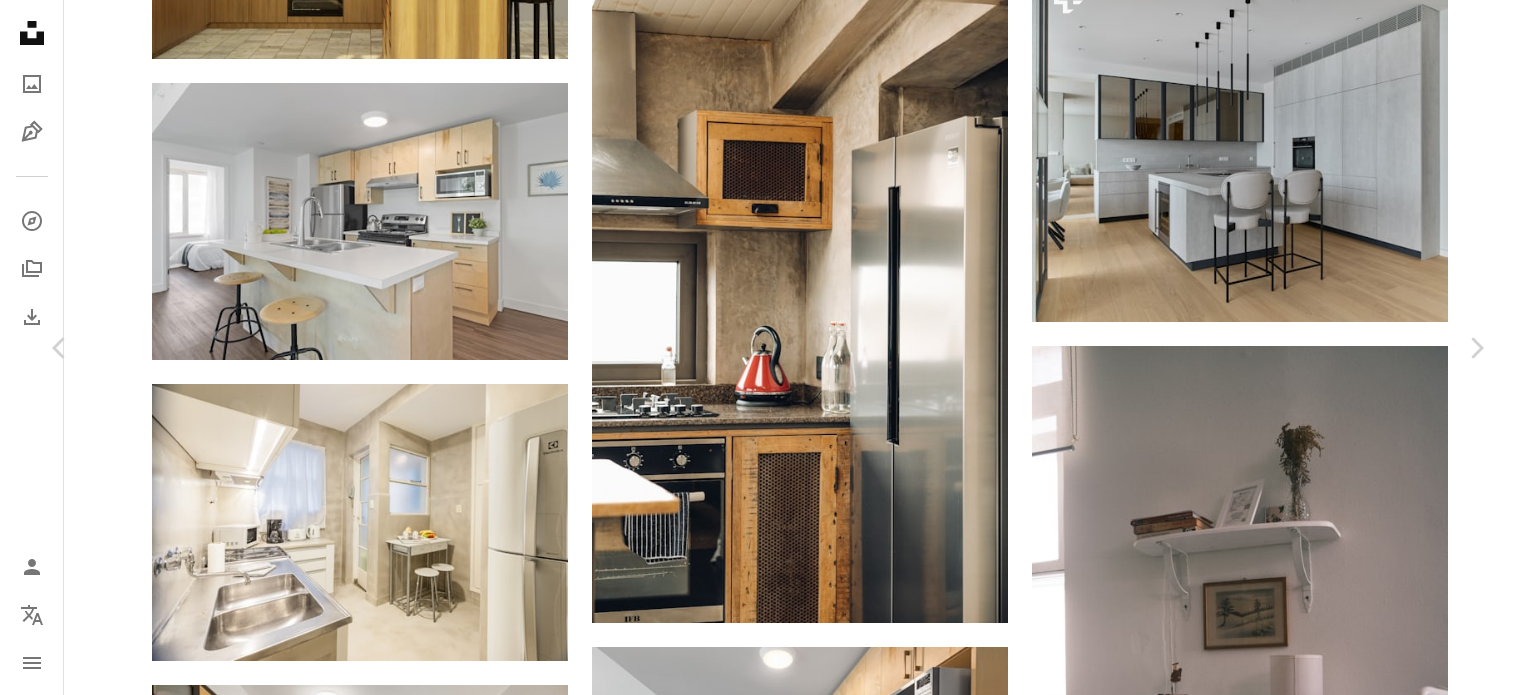 scroll, scrollTop: 2300, scrollLeft: 0, axis: vertical 